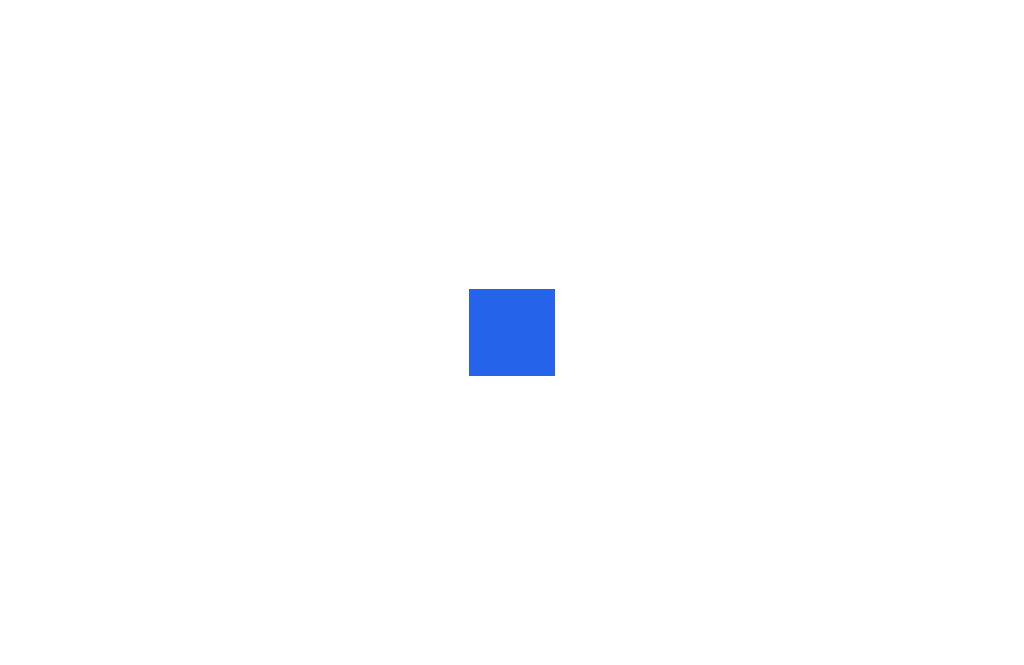 scroll, scrollTop: 0, scrollLeft: 0, axis: both 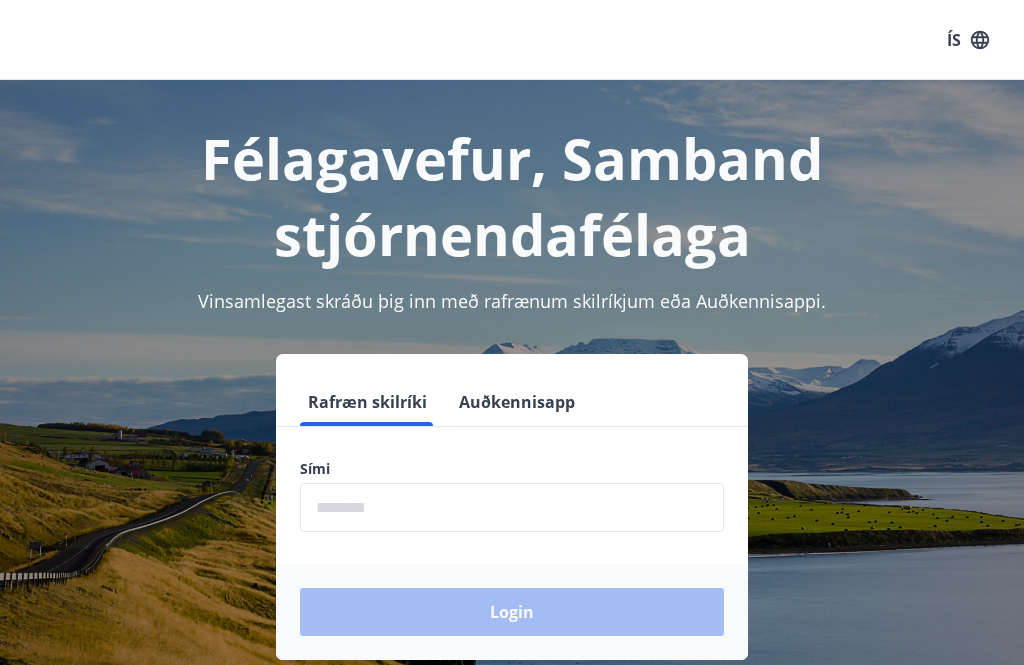 click at bounding box center [512, 507] 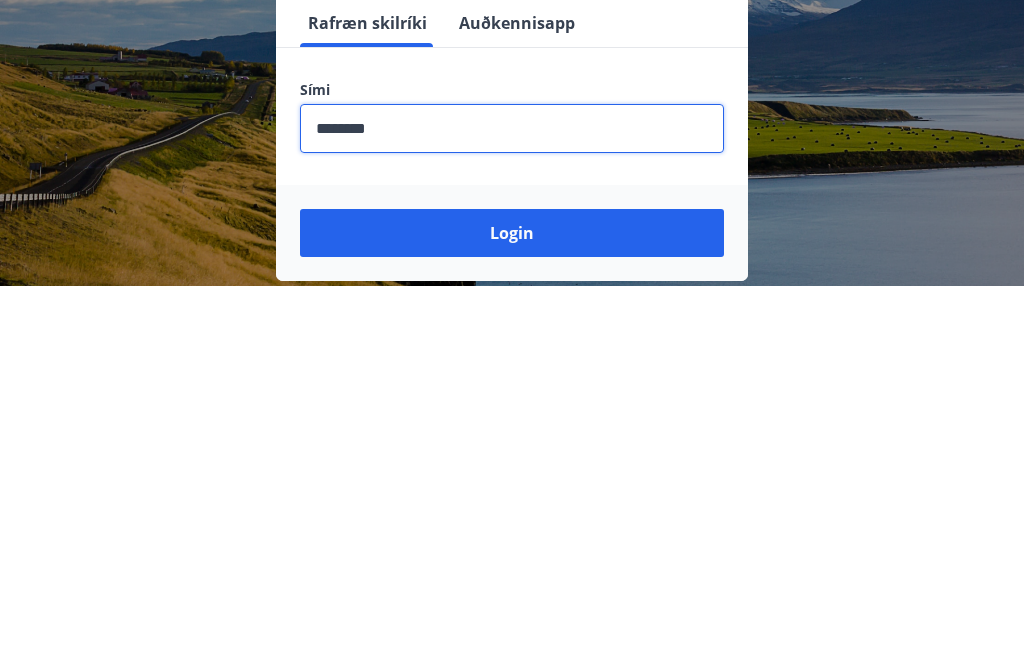 type on "********" 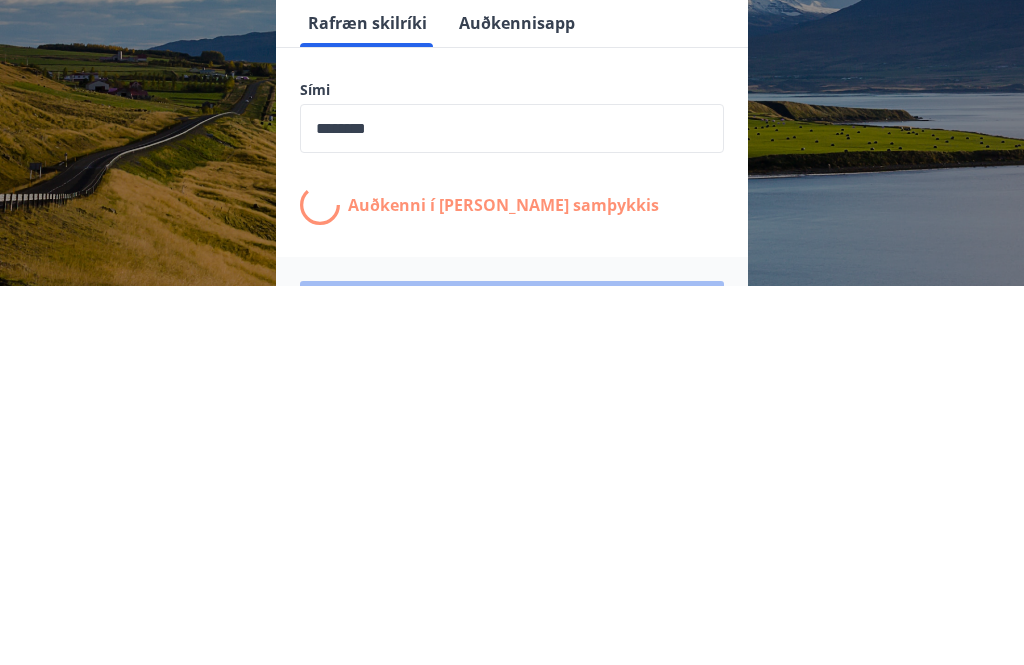 scroll, scrollTop: 312, scrollLeft: 0, axis: vertical 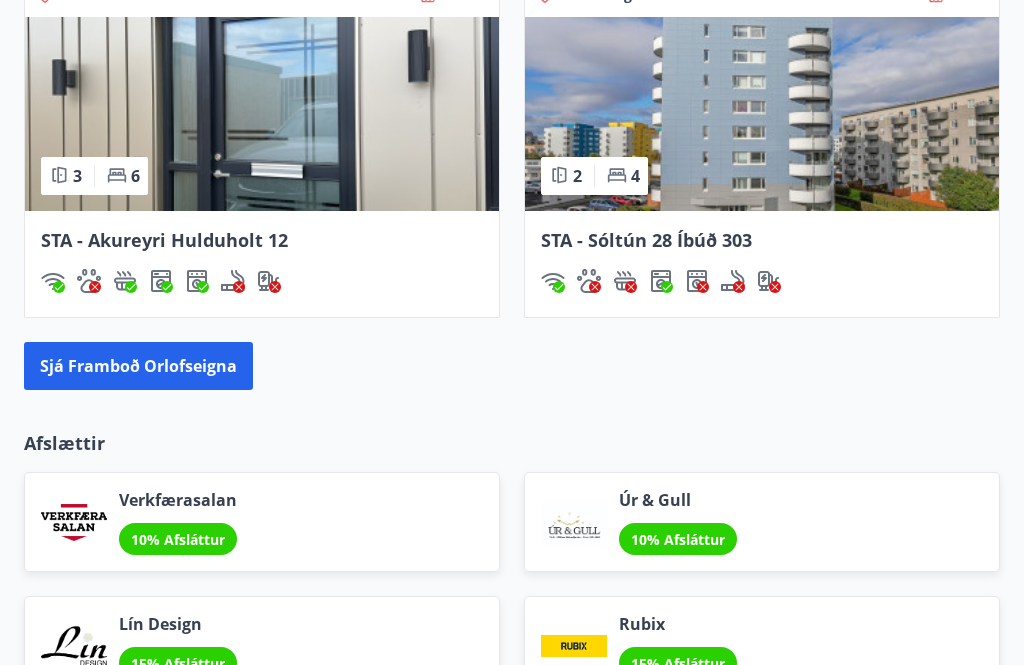 click on "Sjá framboð orlofseigna" at bounding box center [138, 367] 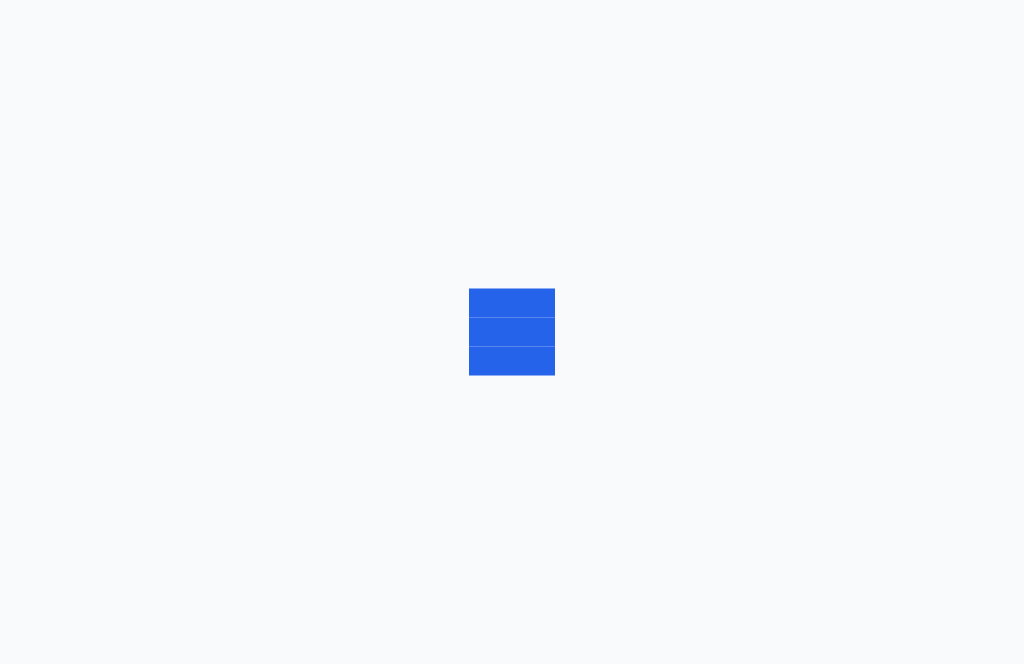 scroll, scrollTop: 0, scrollLeft: 0, axis: both 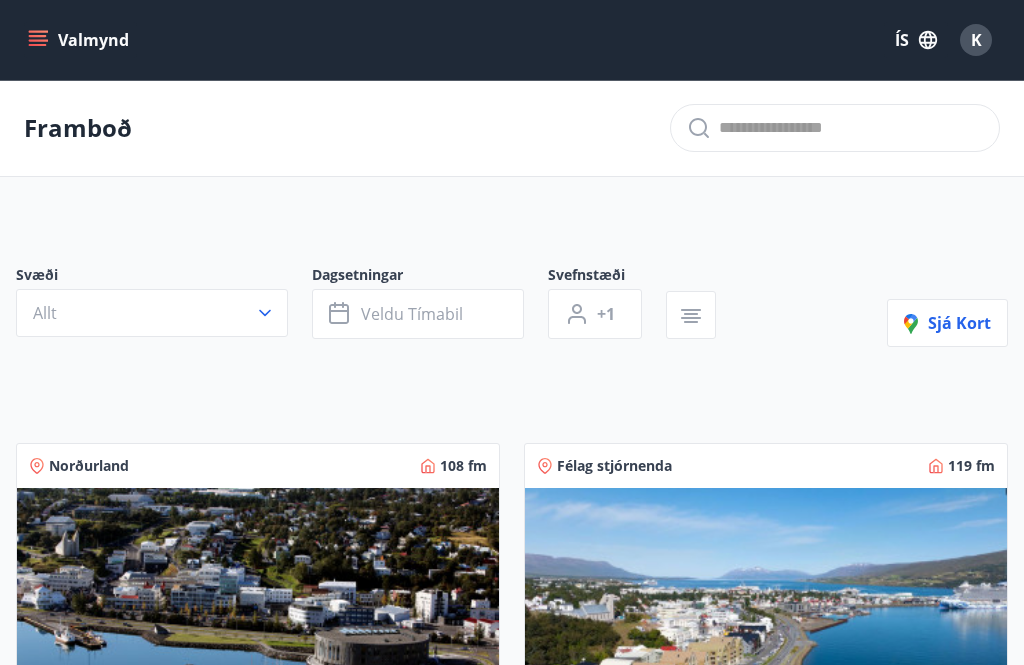 click on "Allt" at bounding box center [152, 313] 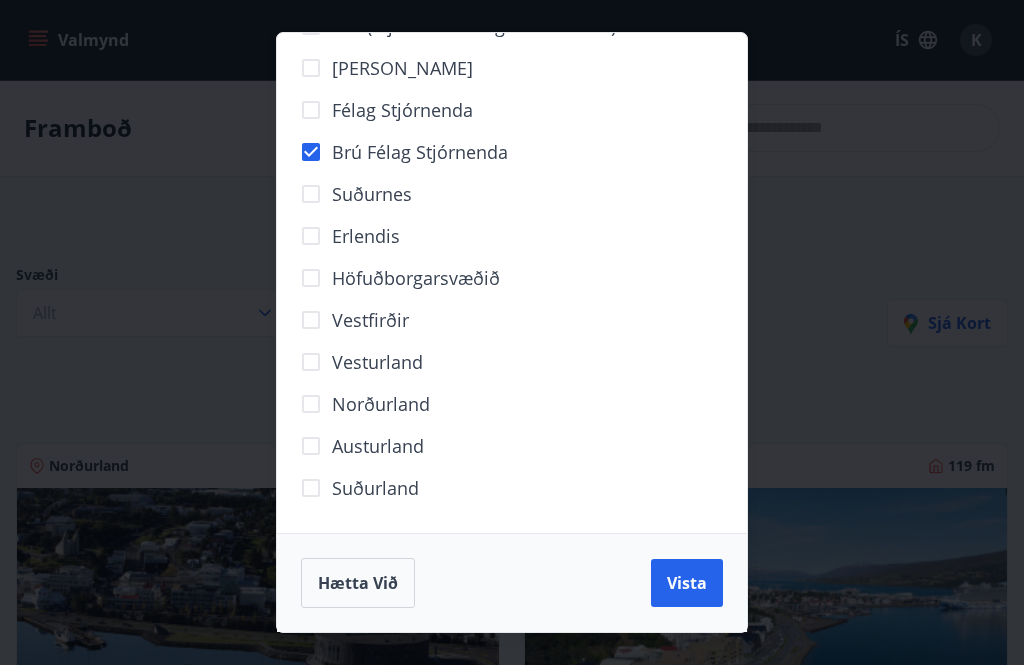 scroll, scrollTop: 136, scrollLeft: 0, axis: vertical 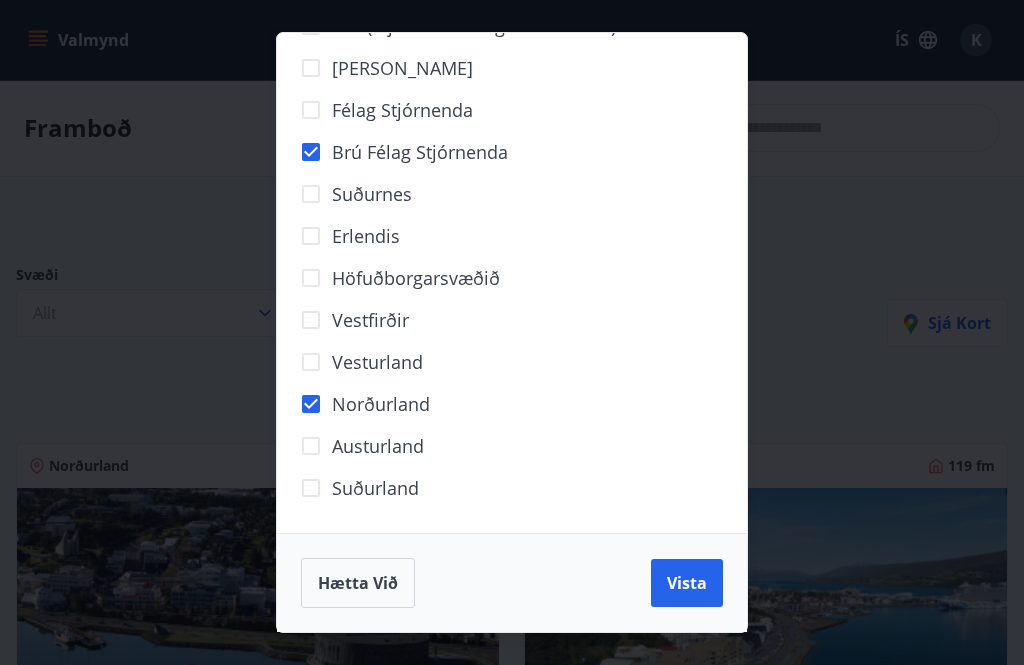 click on "Vista" at bounding box center (687, 583) 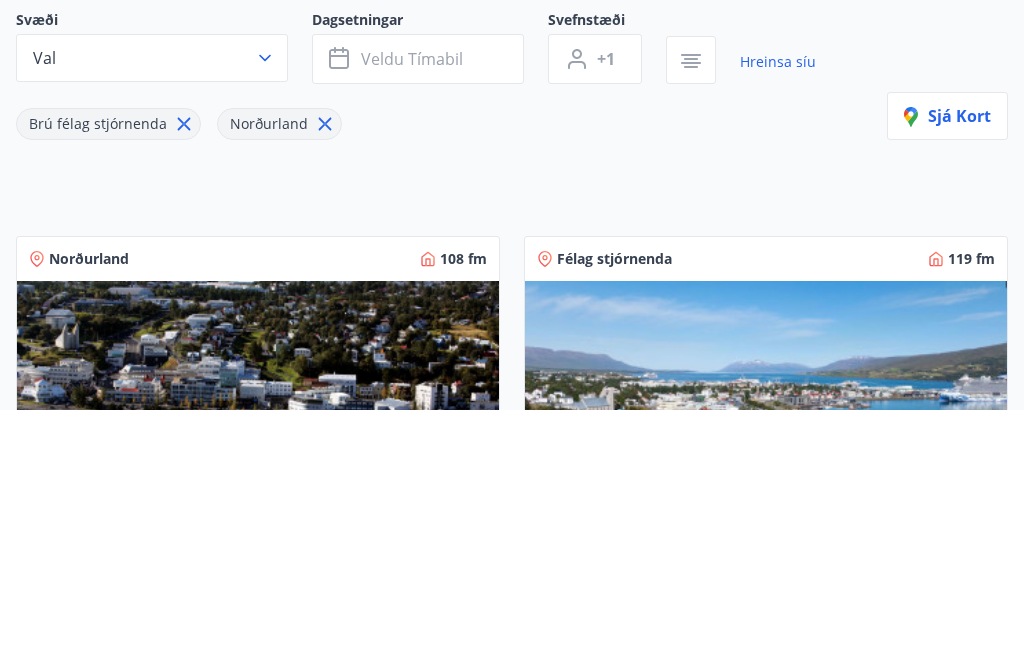 scroll, scrollTop: 379, scrollLeft: 0, axis: vertical 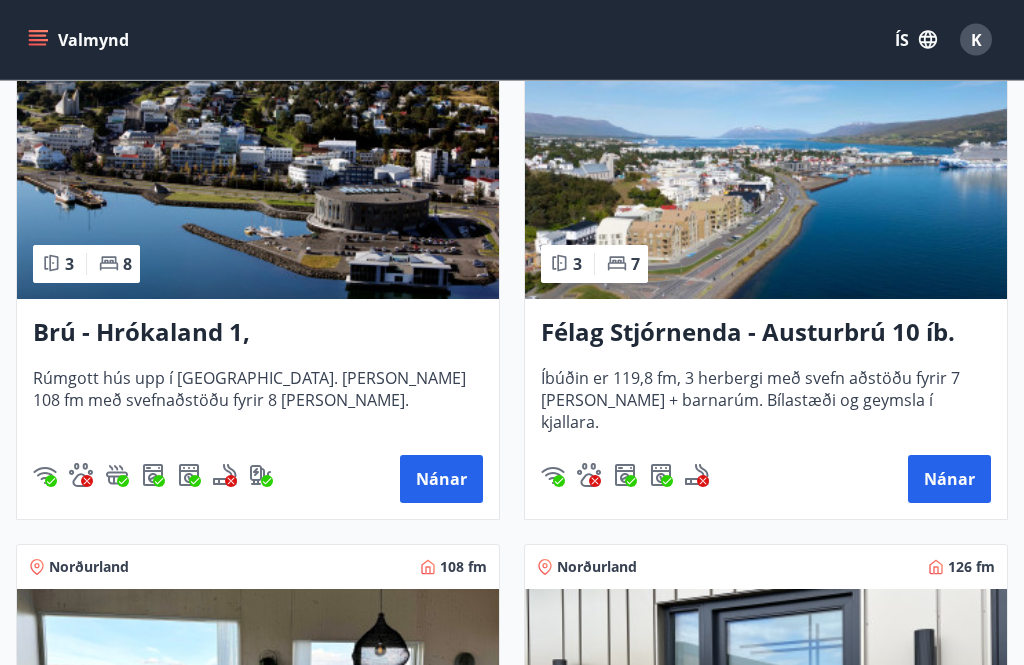click on "Nánar" at bounding box center [441, 480] 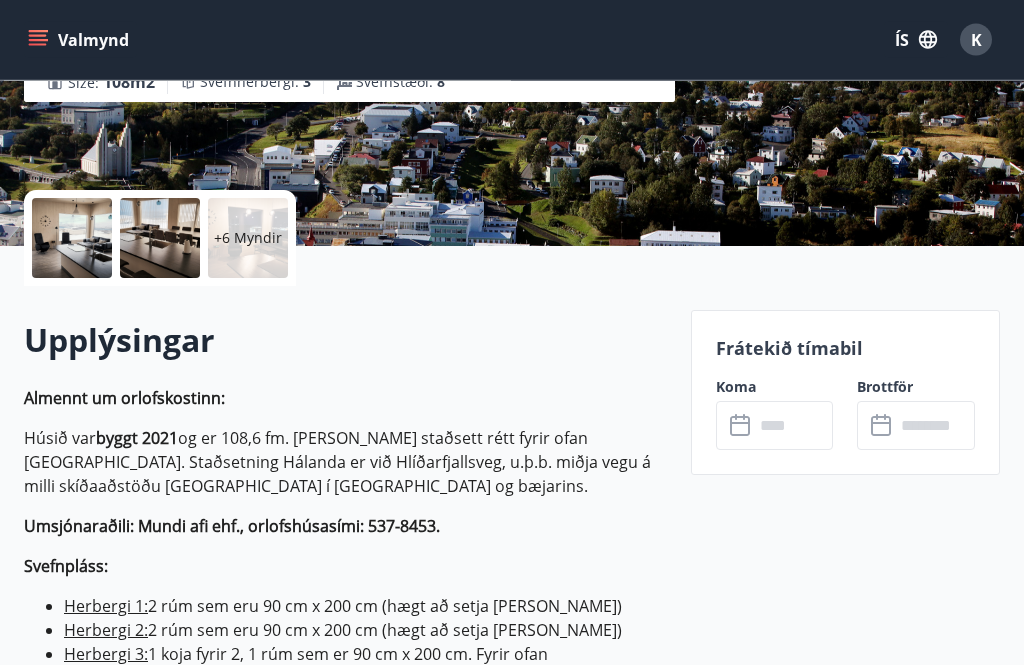 scroll, scrollTop: 354, scrollLeft: 0, axis: vertical 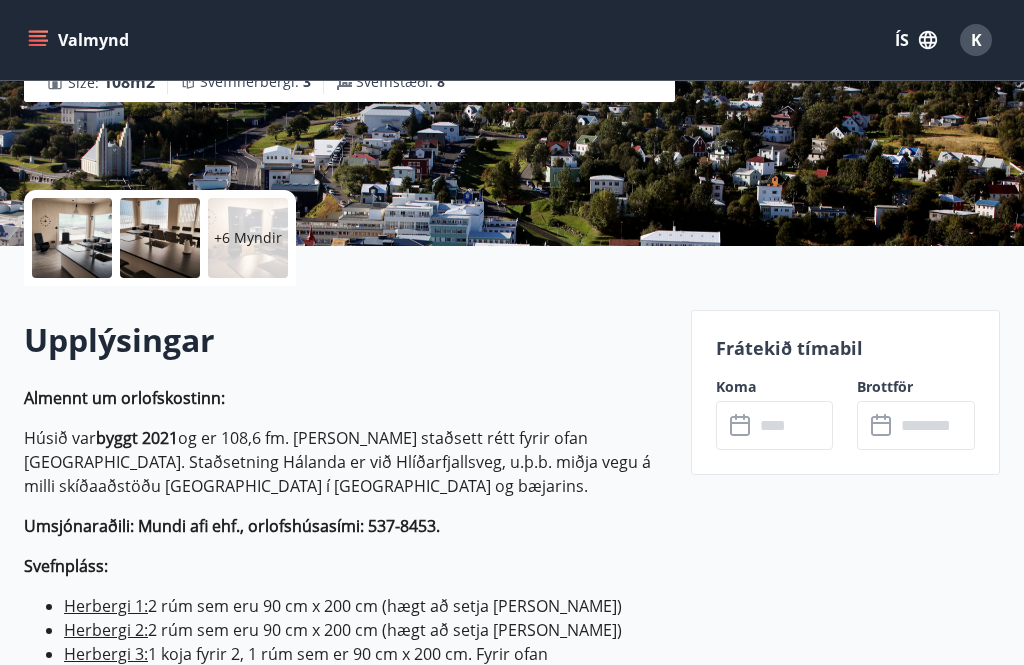 click at bounding box center (794, 425) 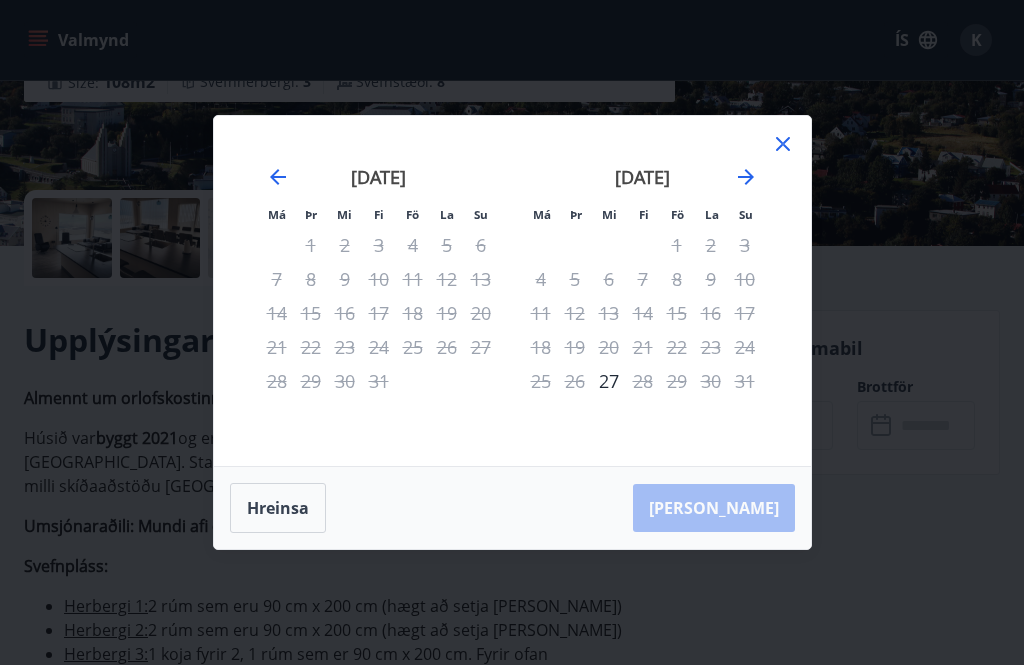 click 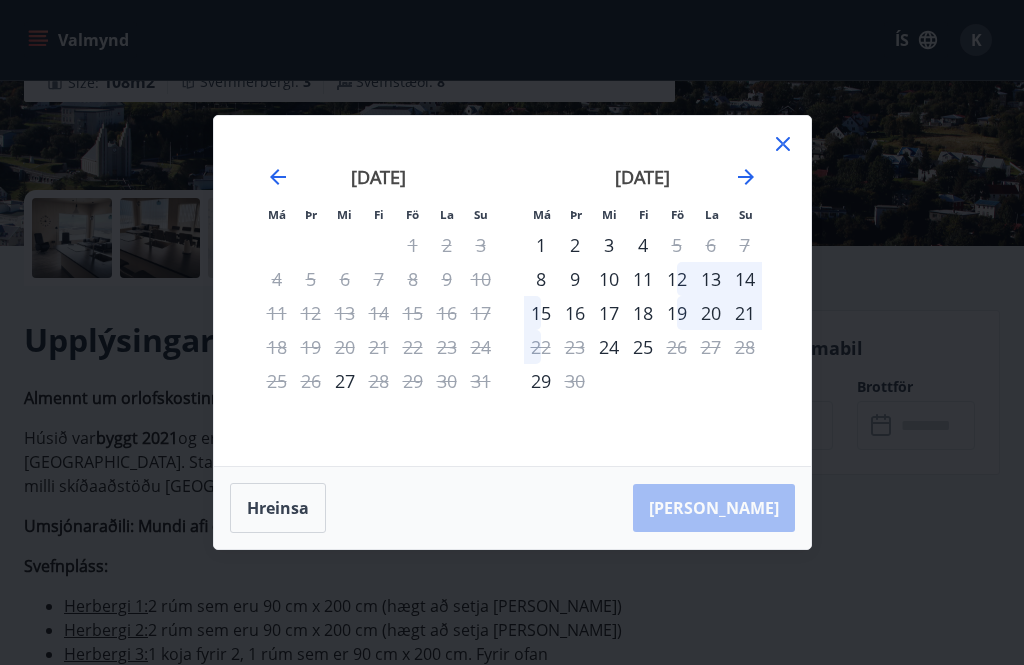 click 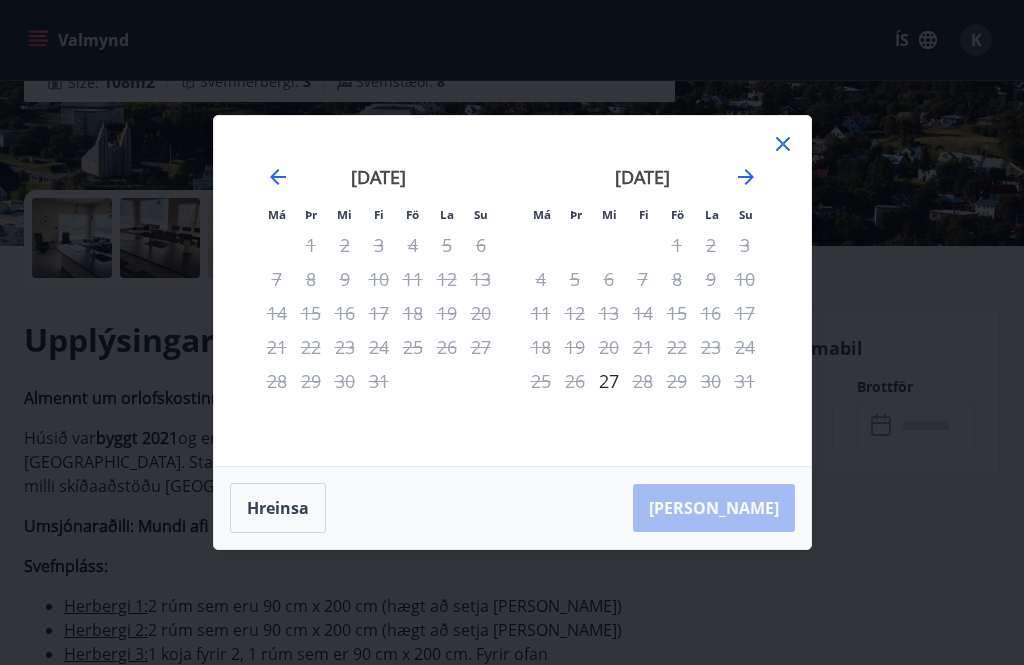 click 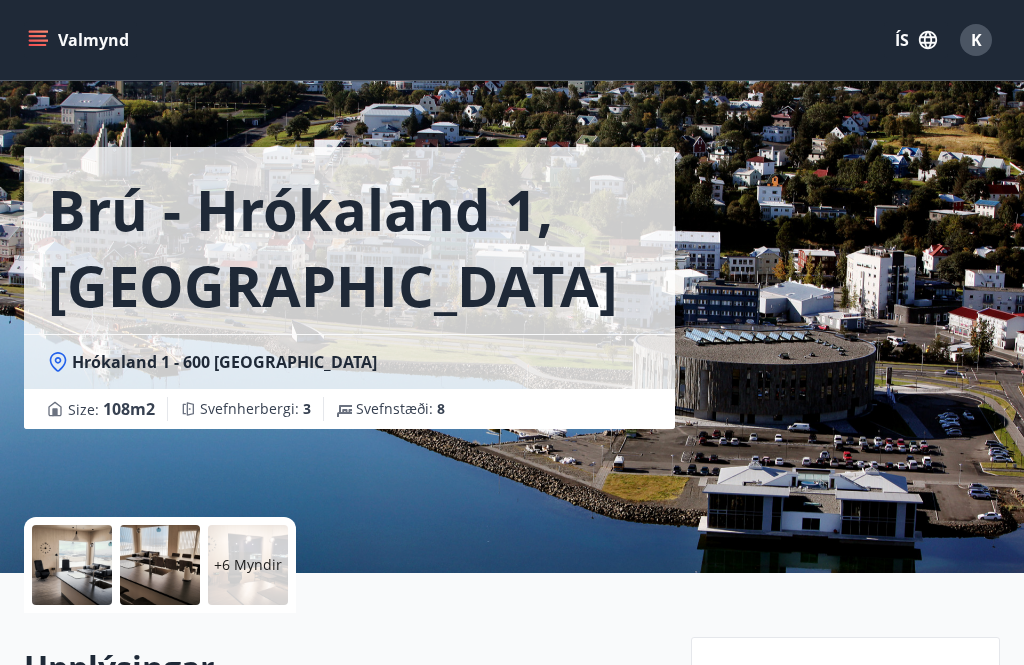 scroll, scrollTop: 0, scrollLeft: 0, axis: both 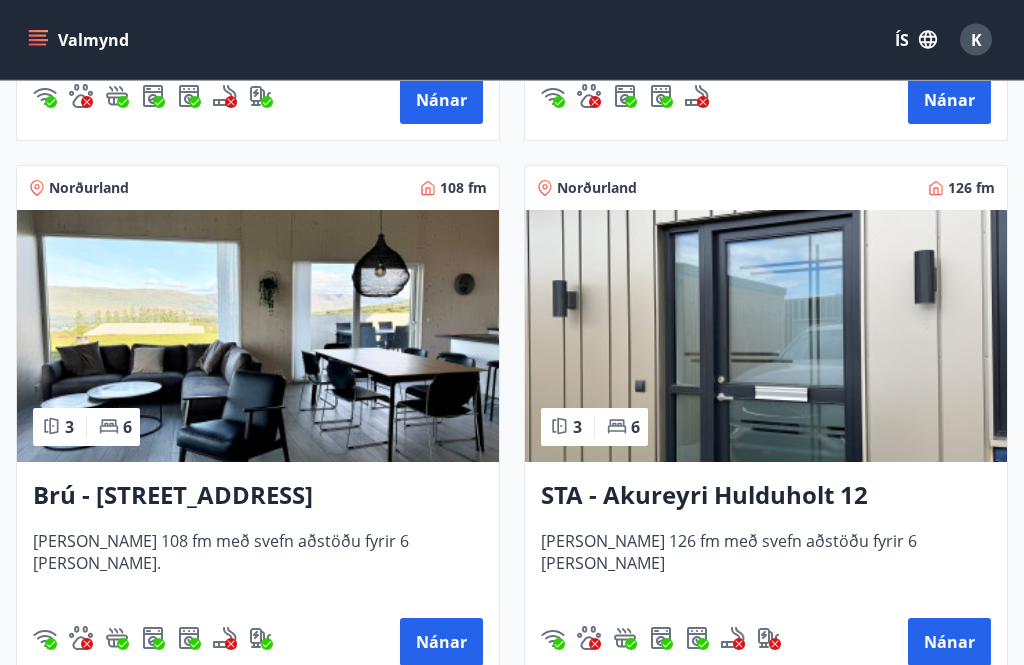 click on "Brú - [STREET_ADDRESS]" at bounding box center (258, 497) 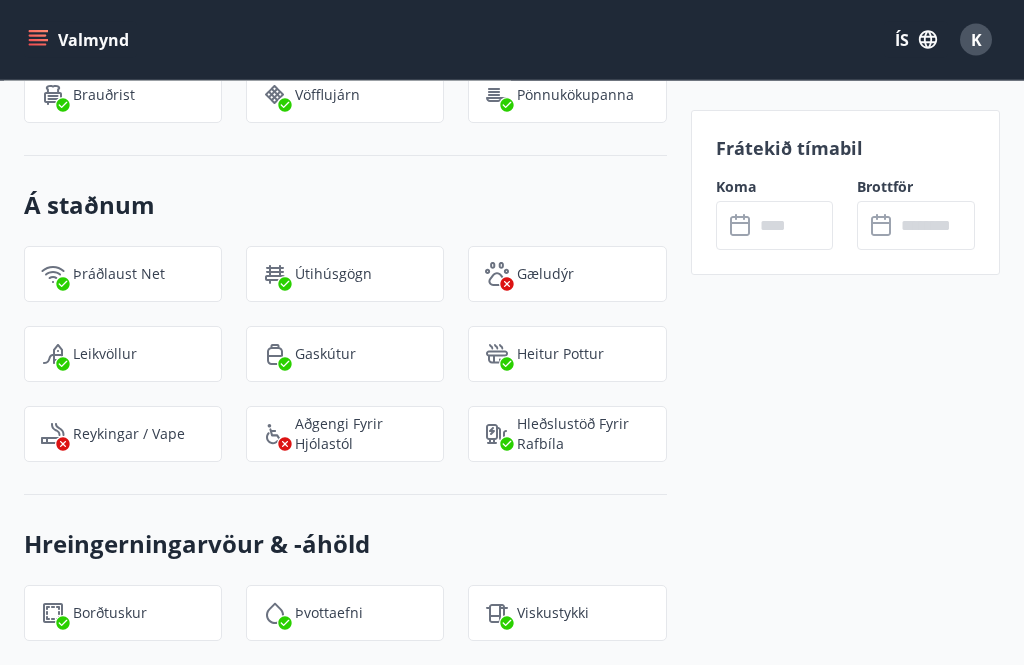 scroll, scrollTop: 2734, scrollLeft: 0, axis: vertical 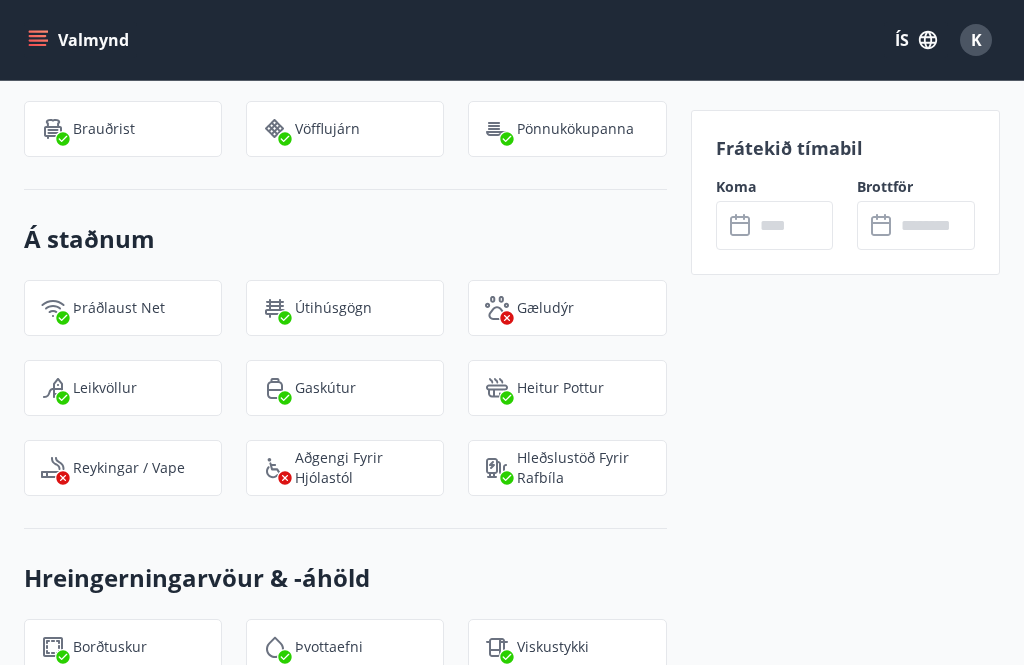 click at bounding box center (794, 225) 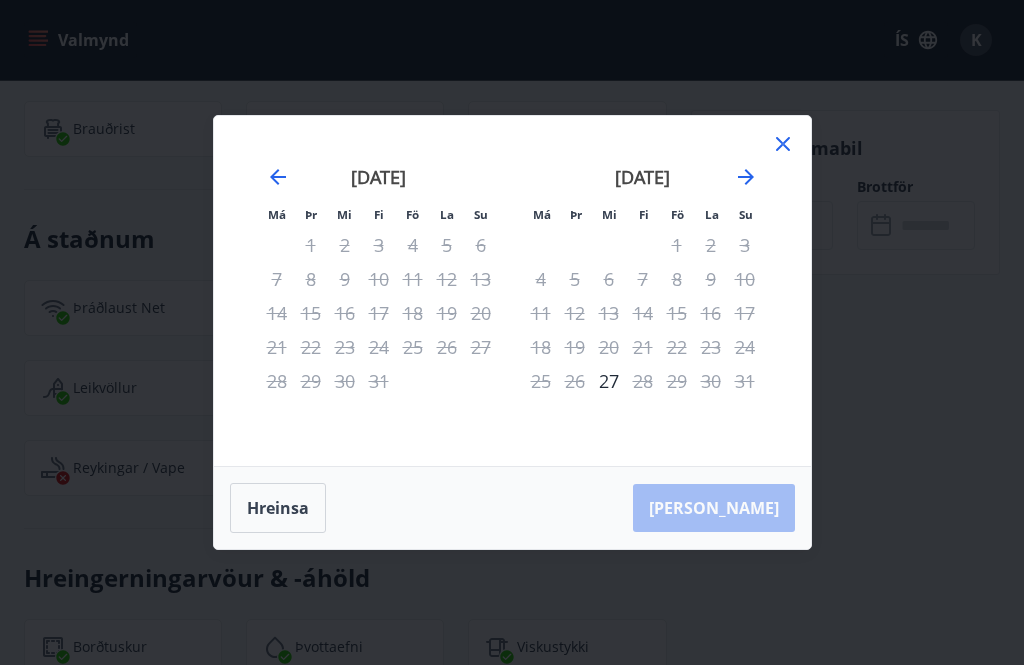 click 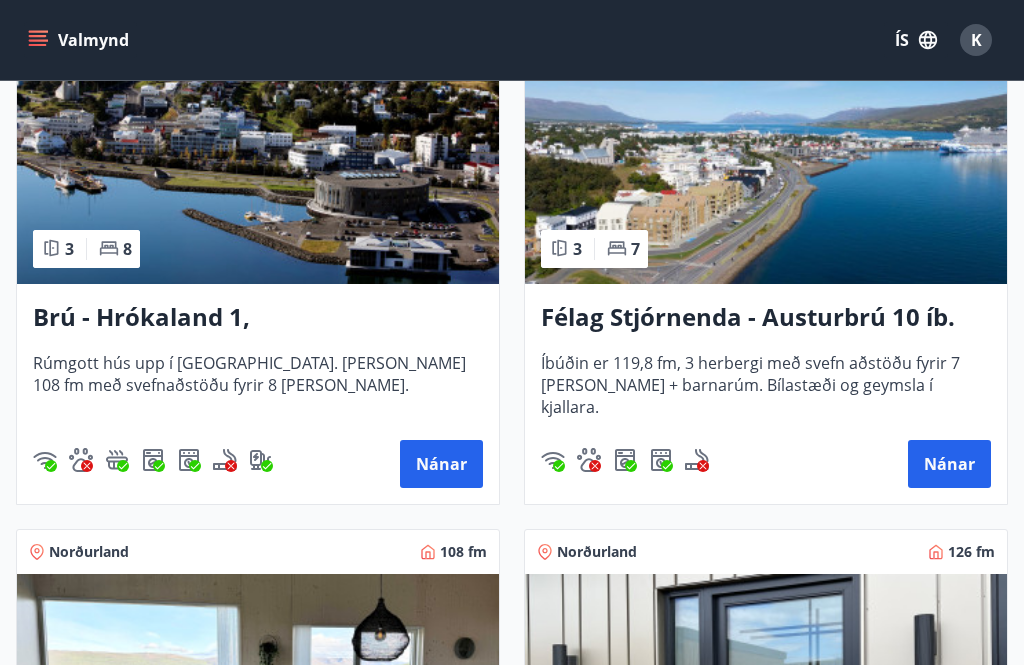 scroll, scrollTop: 501, scrollLeft: 0, axis: vertical 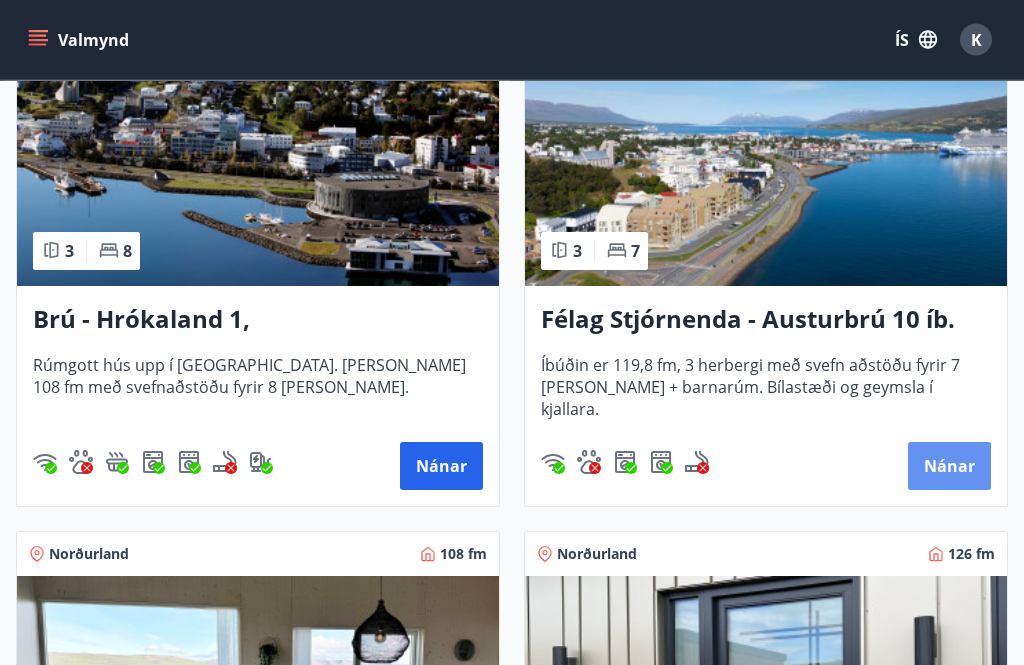 click on "Nánar" at bounding box center (949, 467) 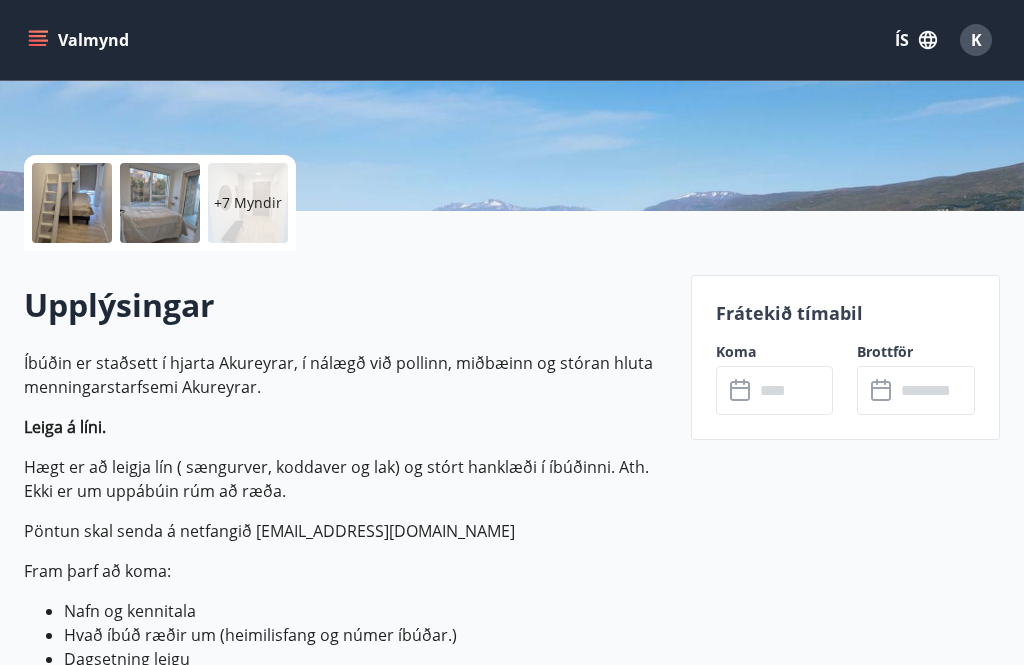 scroll, scrollTop: 388, scrollLeft: 0, axis: vertical 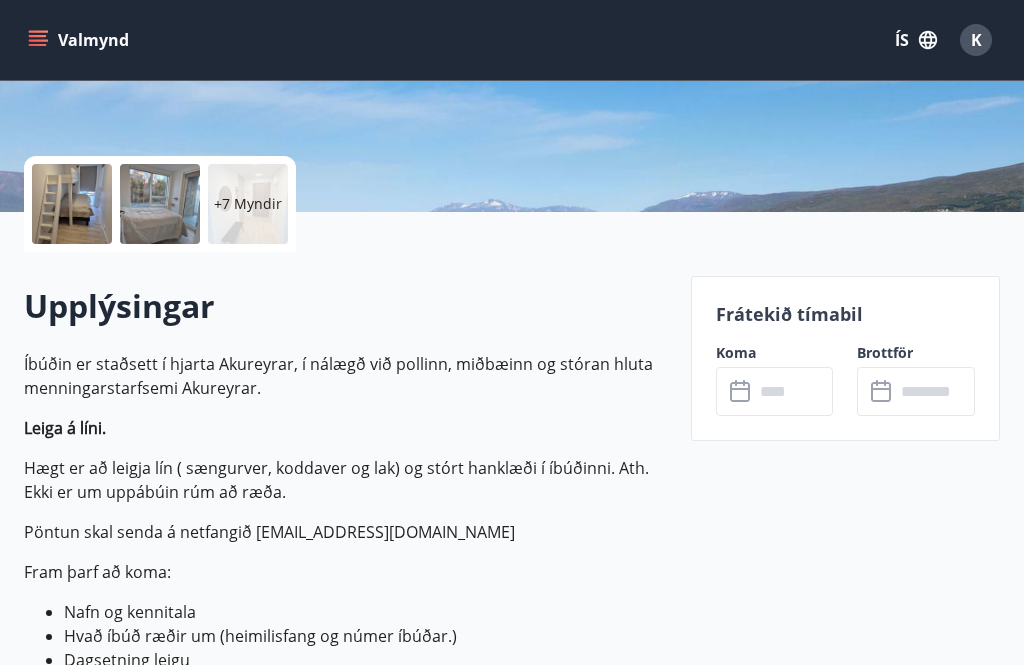 click at bounding box center [794, 391] 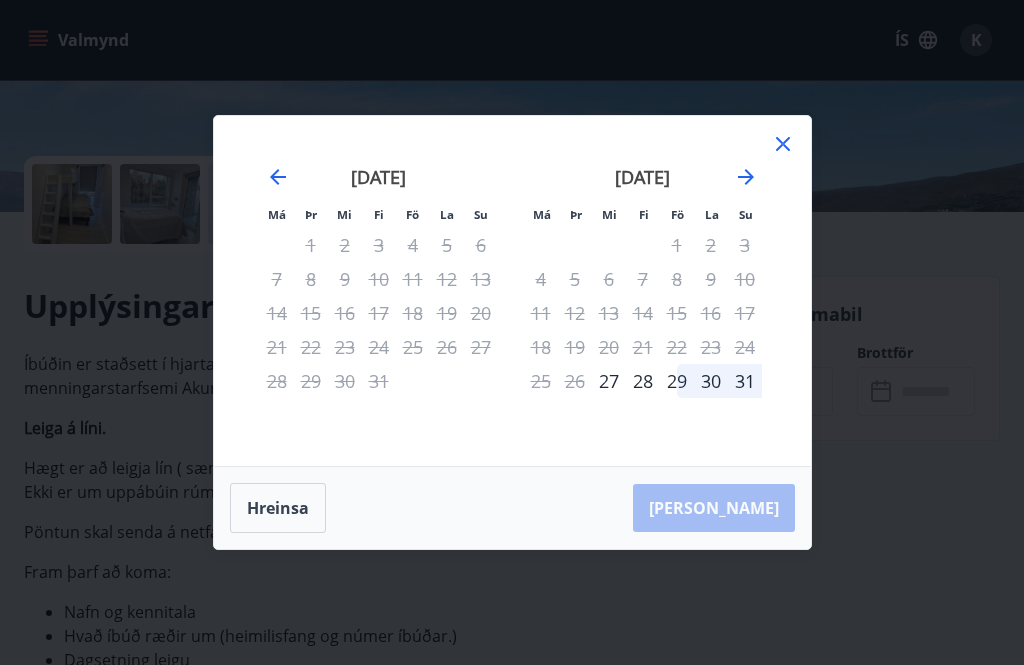 click 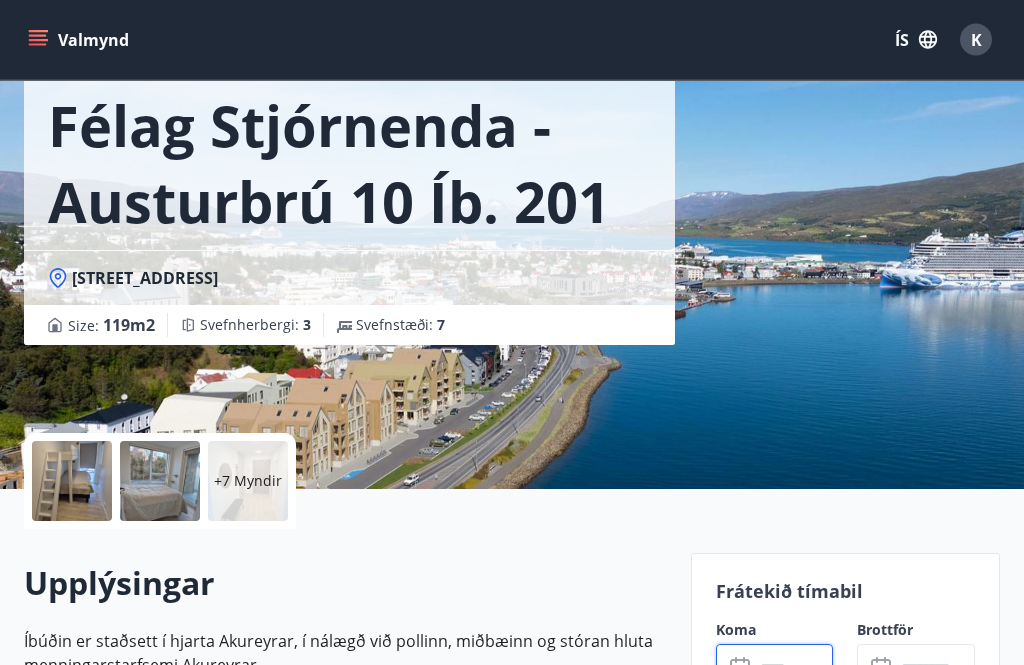 scroll, scrollTop: 93, scrollLeft: 0, axis: vertical 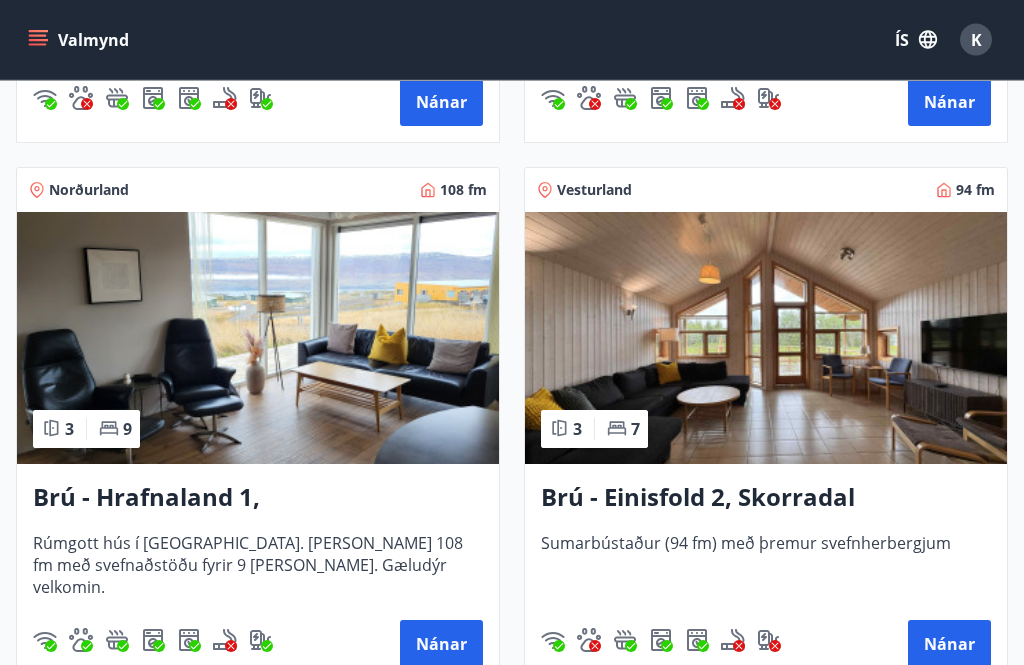 click on "Nánar" at bounding box center (949, 645) 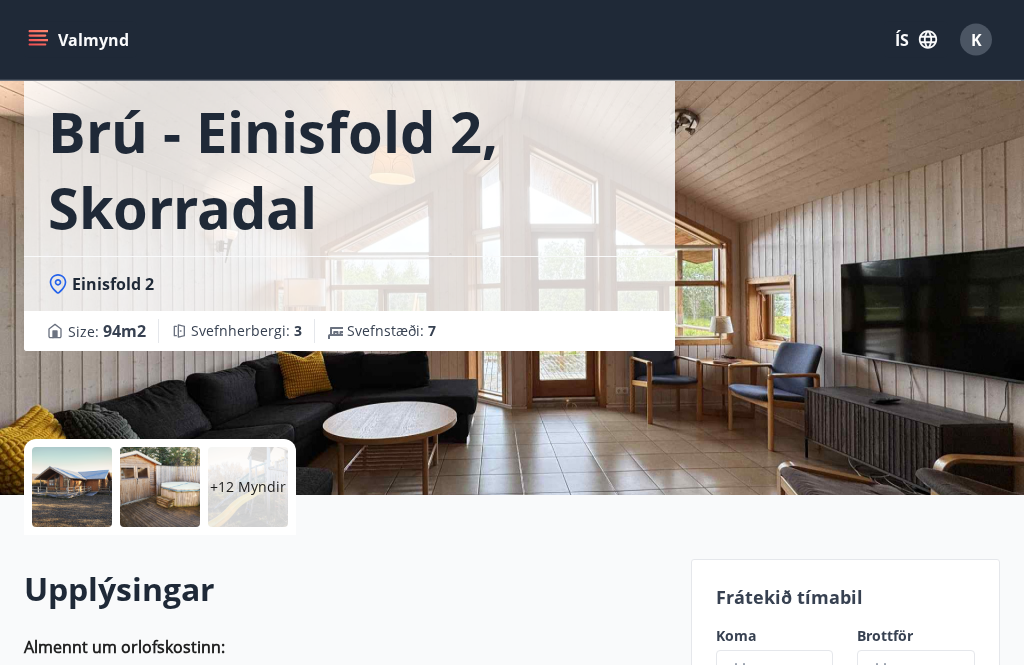 scroll, scrollTop: 107, scrollLeft: 0, axis: vertical 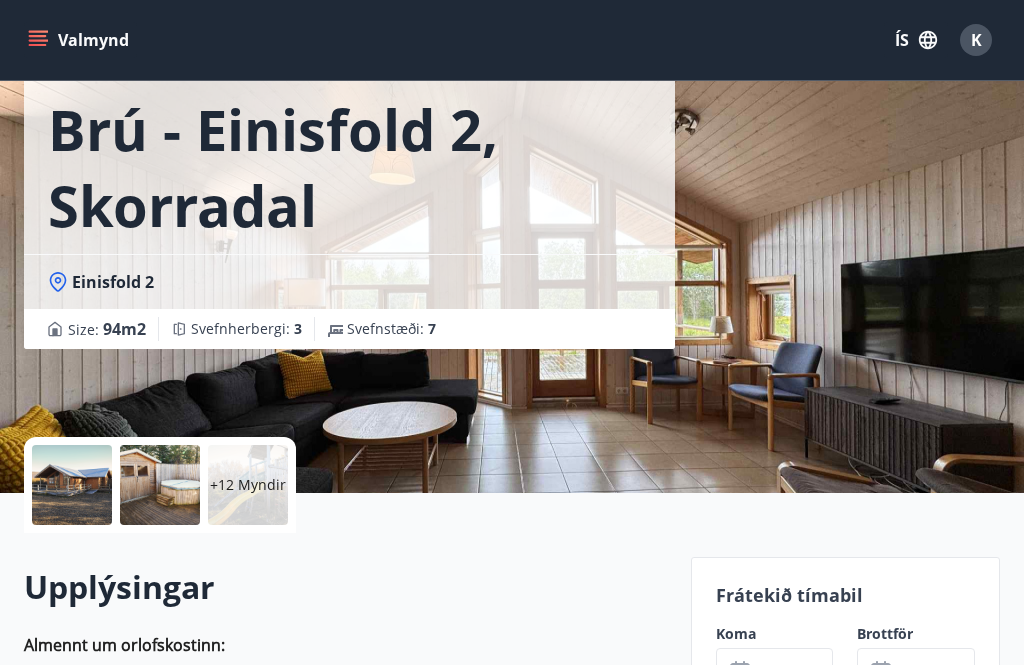 click at bounding box center [794, 672] 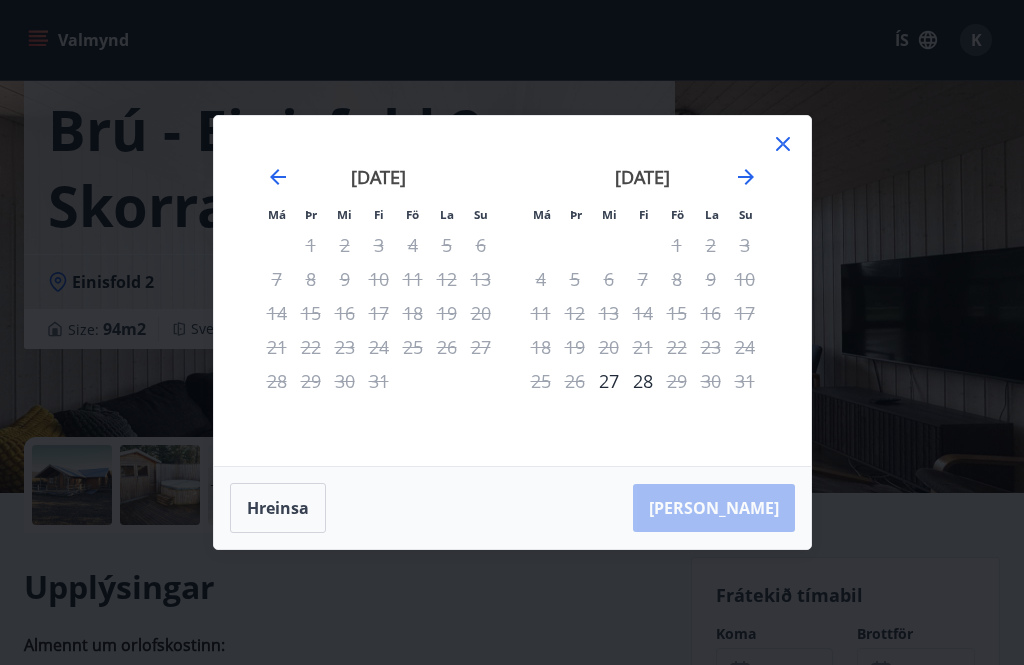 click 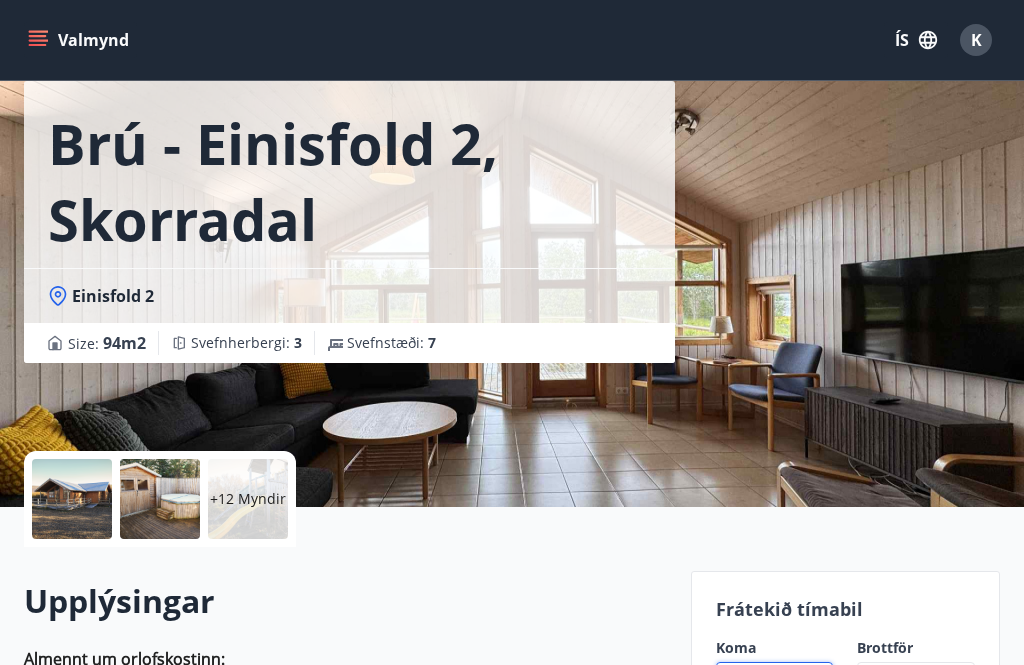 scroll, scrollTop: 0, scrollLeft: 0, axis: both 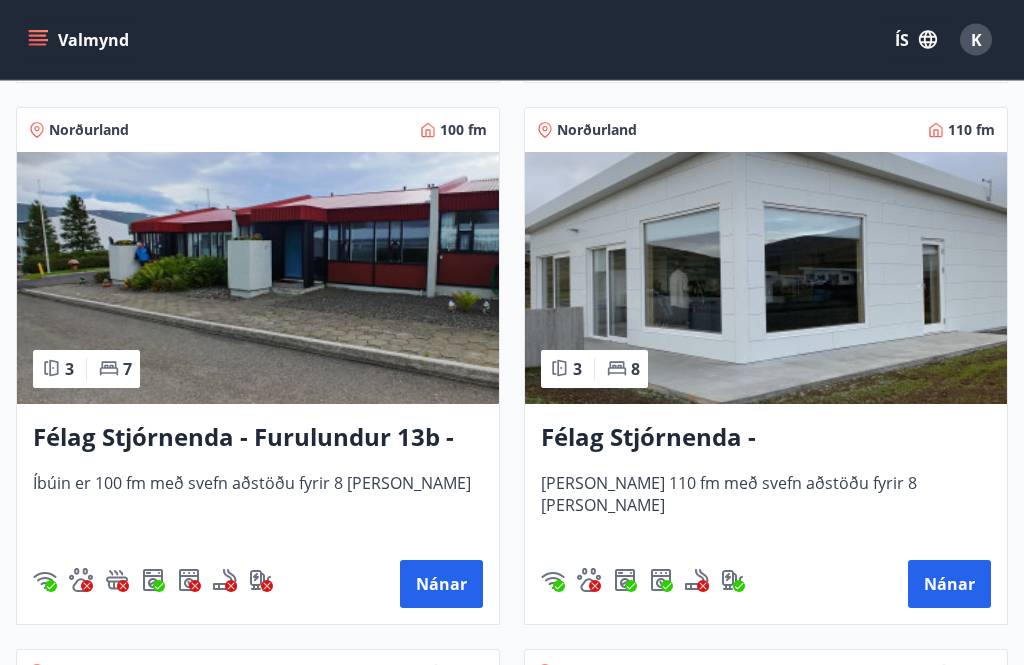 click on "Félag Stjórnenda - [GEOGRAPHIC_DATA] 7" at bounding box center [766, 439] 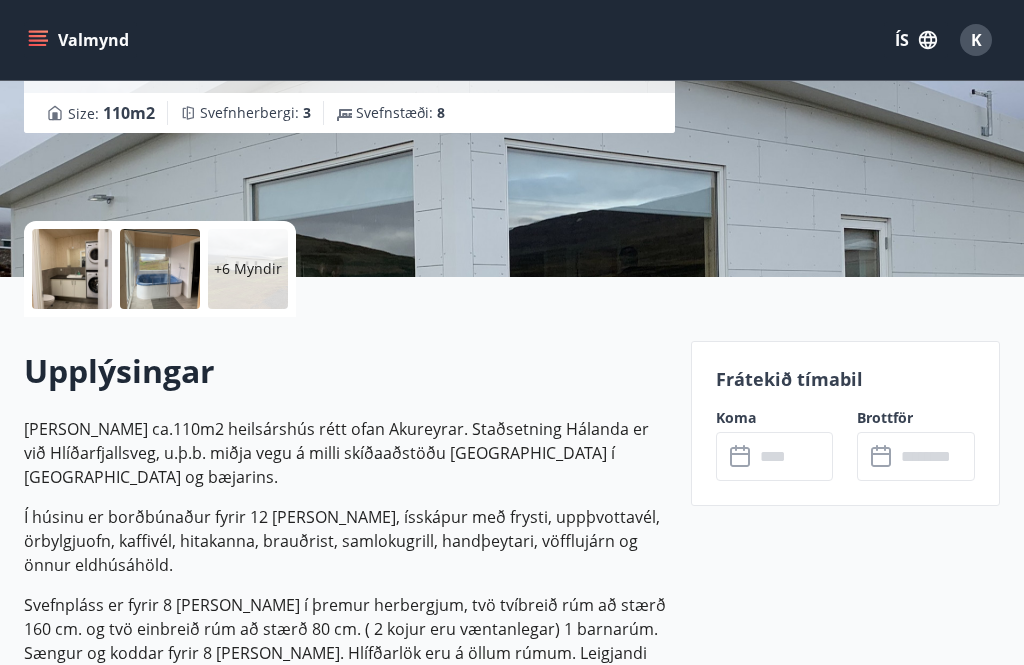 scroll, scrollTop: 334, scrollLeft: 0, axis: vertical 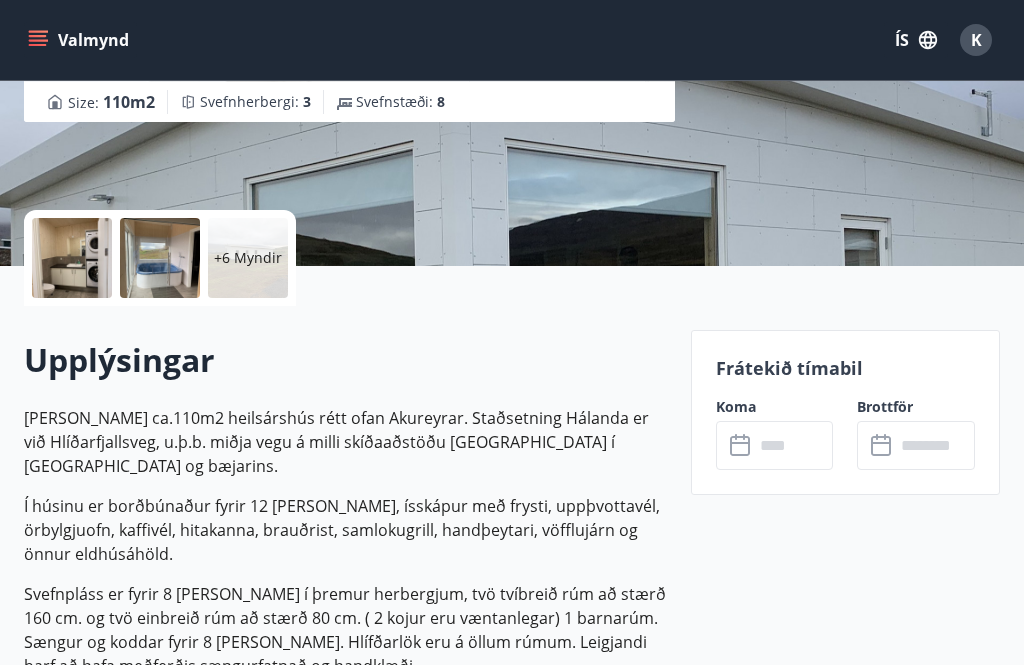 click at bounding box center (794, 445) 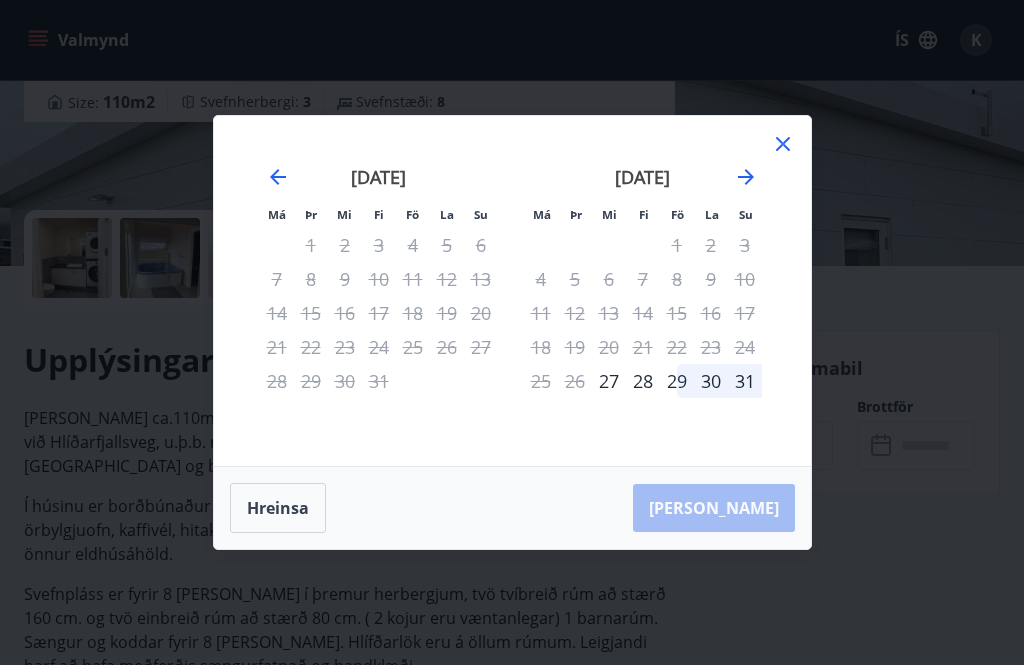 click 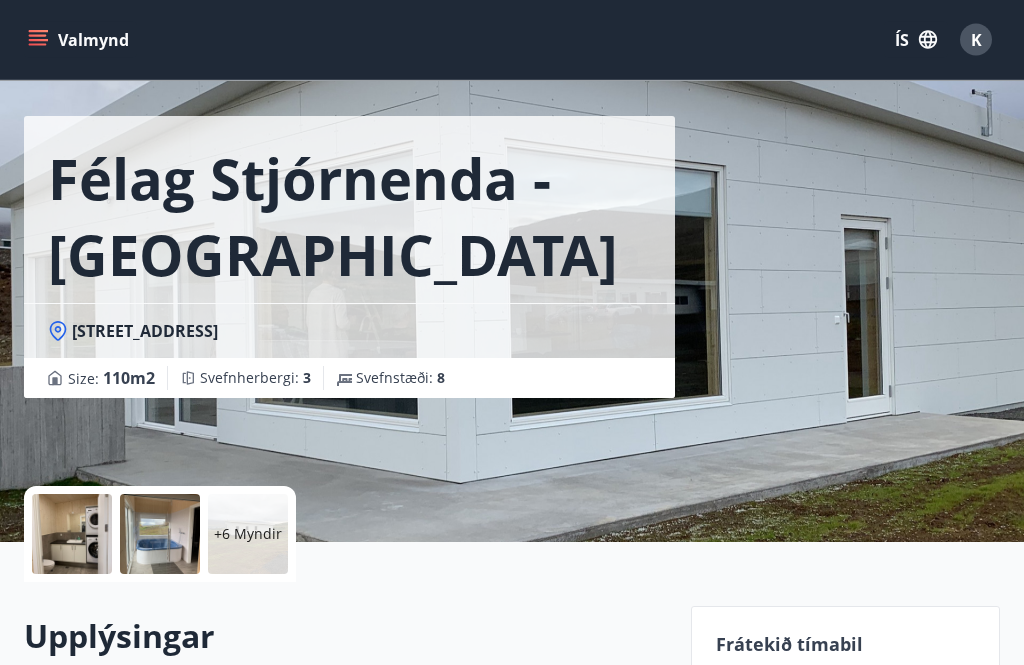 scroll, scrollTop: 0, scrollLeft: 0, axis: both 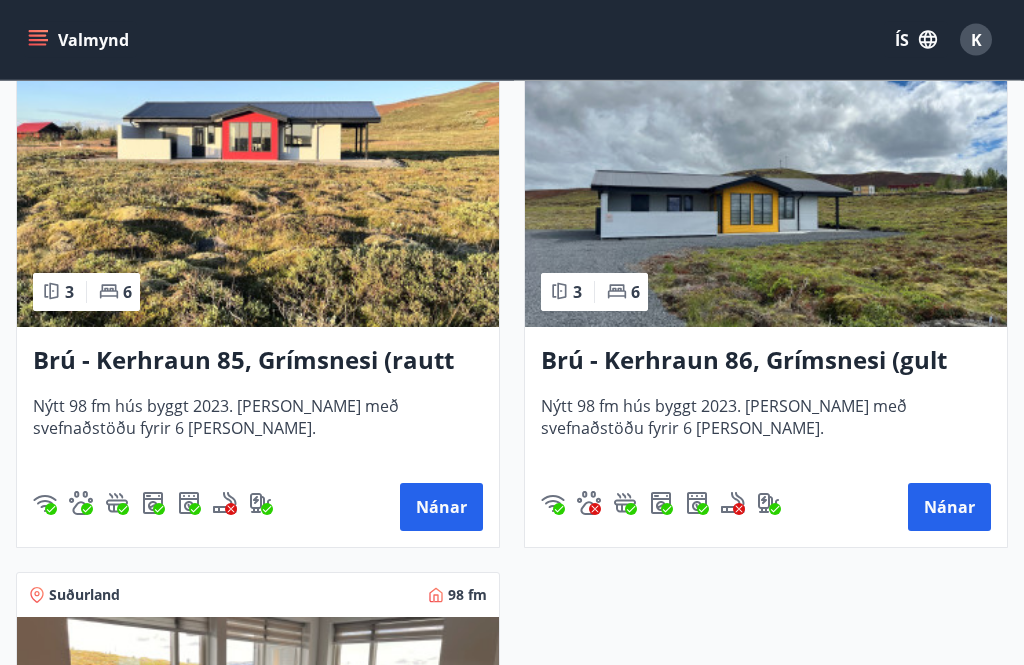 click on "Nánar" at bounding box center [949, 508] 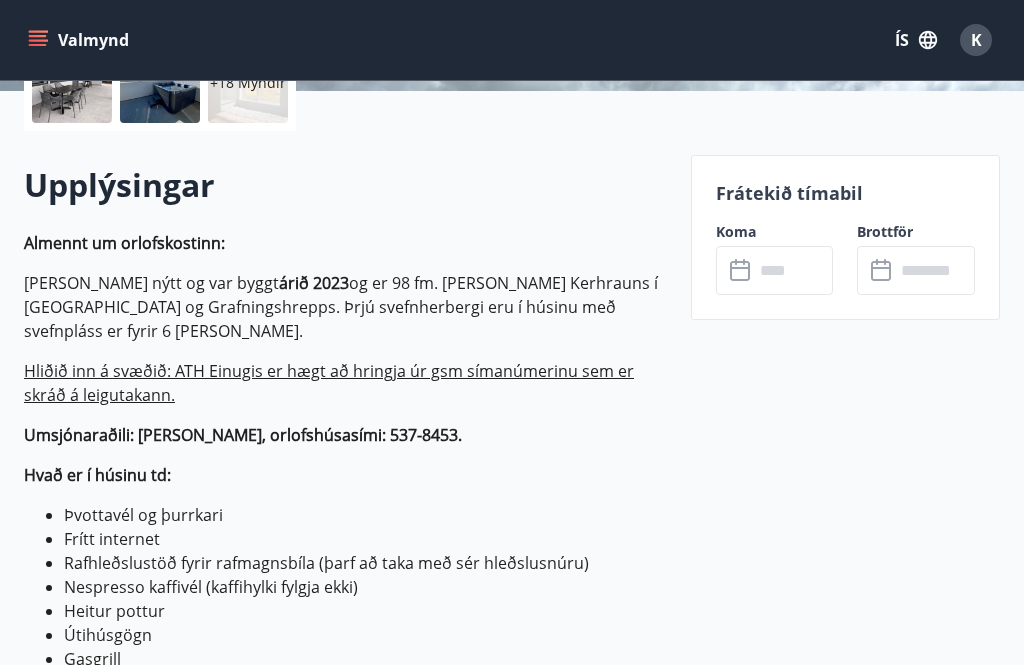 scroll, scrollTop: 584, scrollLeft: 0, axis: vertical 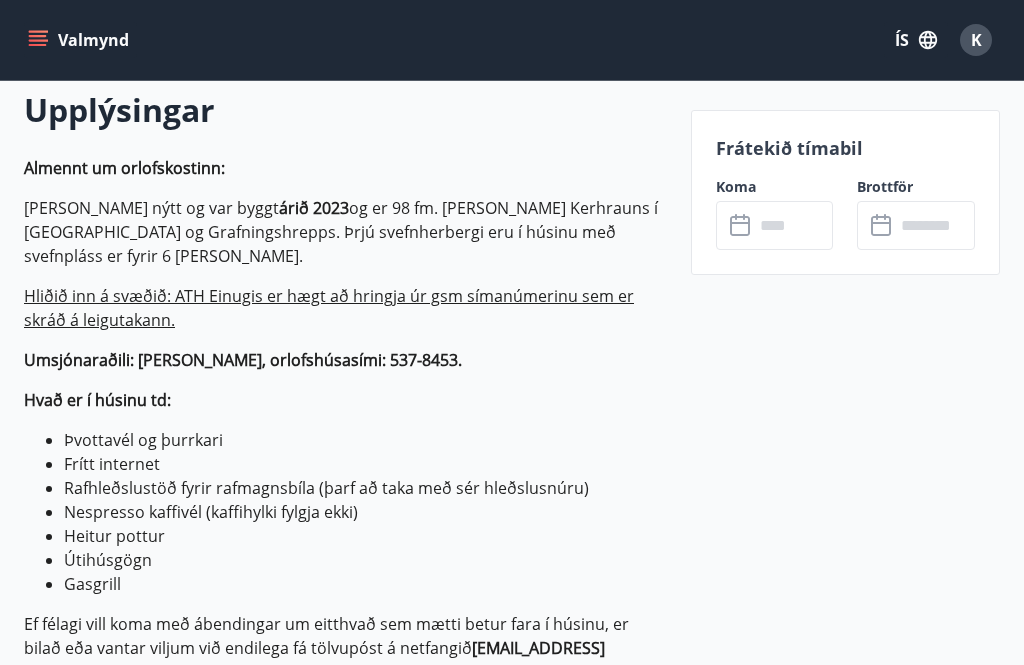 click at bounding box center [794, 225] 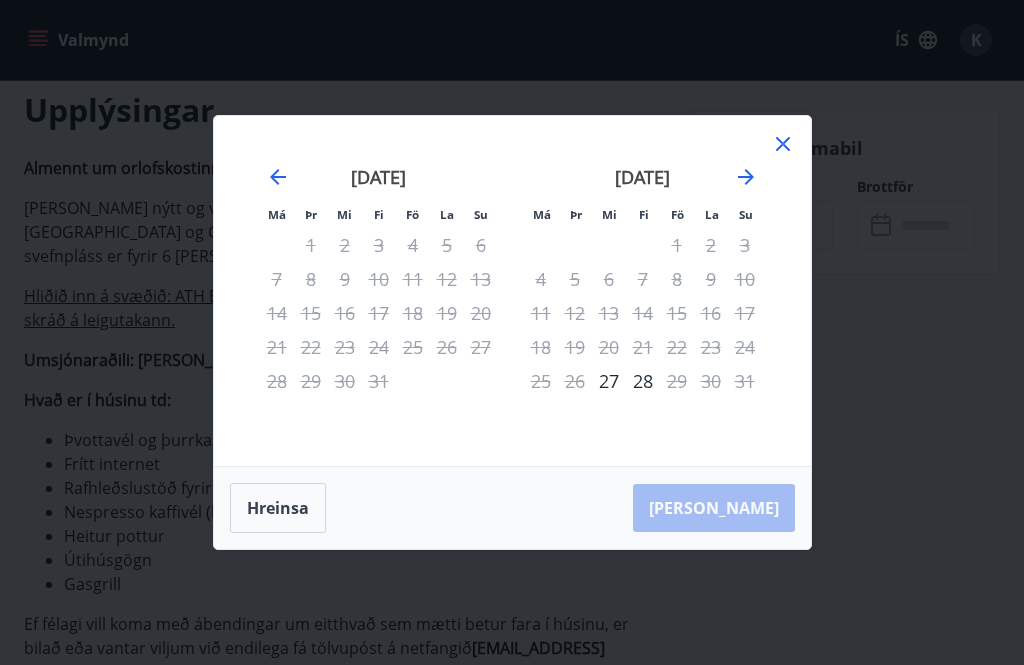 click 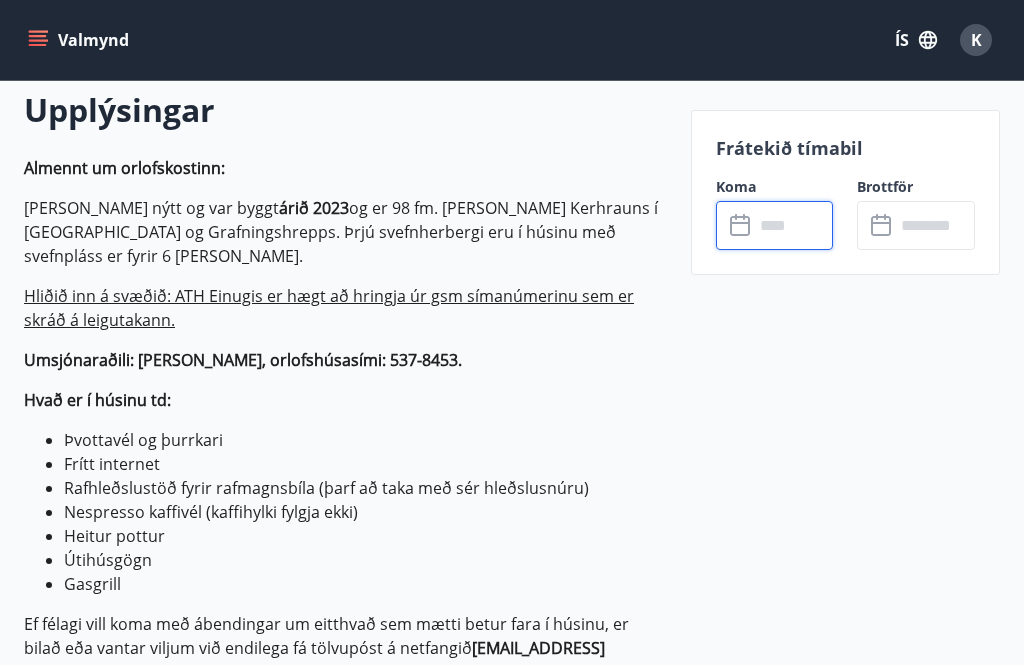 click on "Frátekið tímabil Koma ​ ​ Brottför ​ ​" at bounding box center (845, 192) 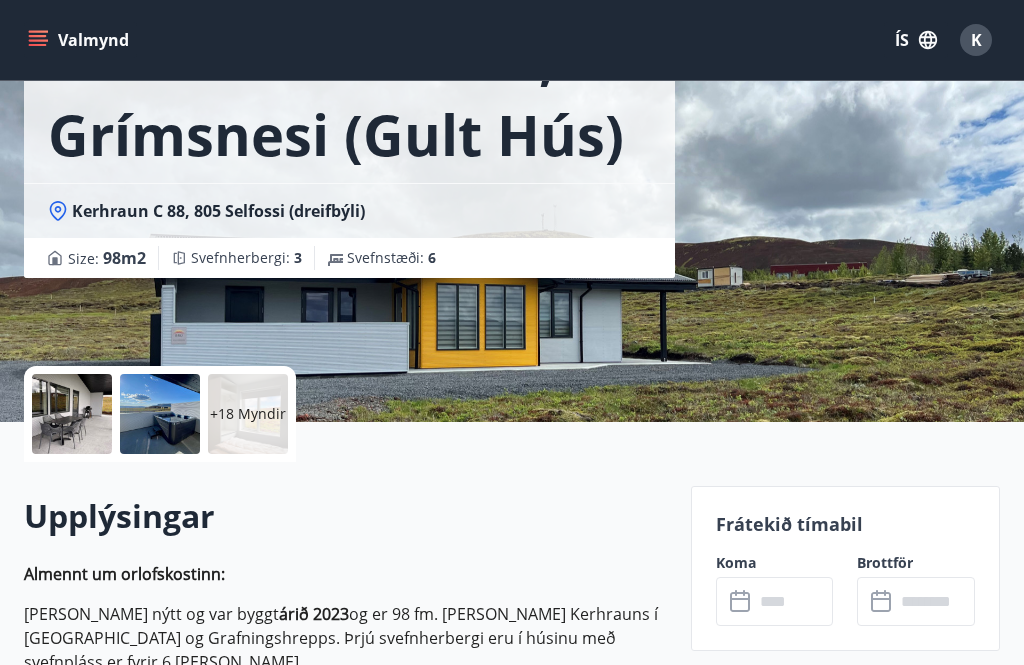 scroll, scrollTop: 129, scrollLeft: 0, axis: vertical 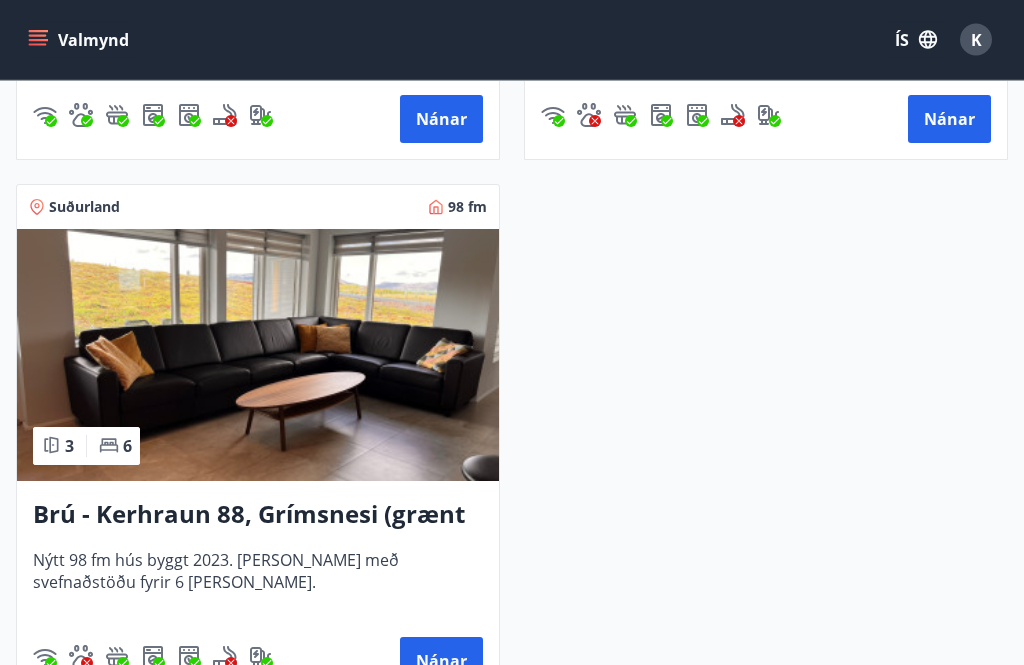 click on "Nánar" at bounding box center [441, 662] 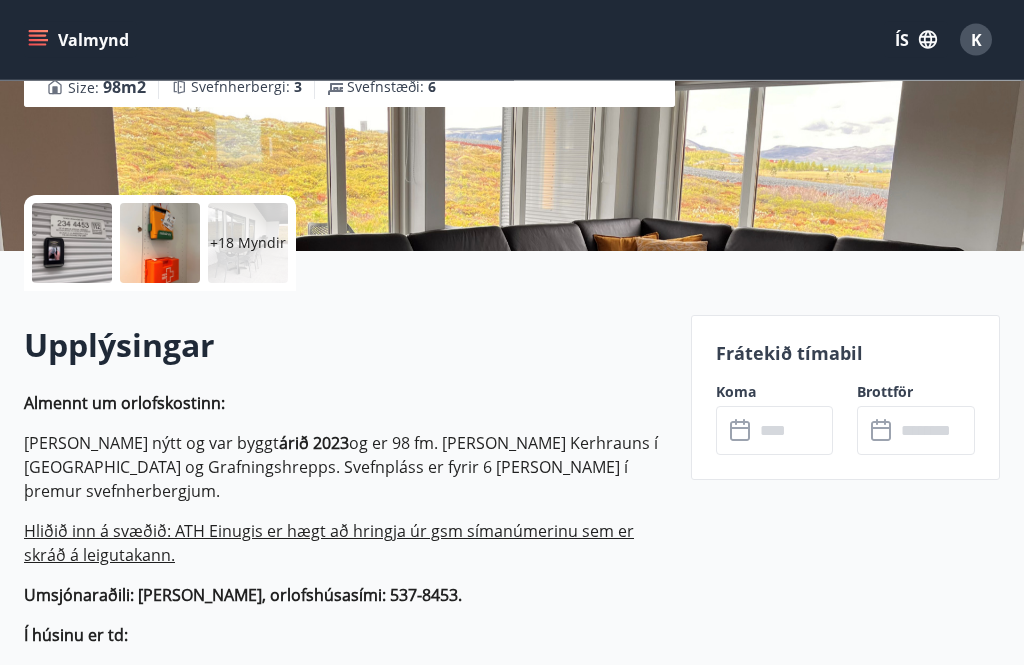scroll, scrollTop: 353, scrollLeft: 0, axis: vertical 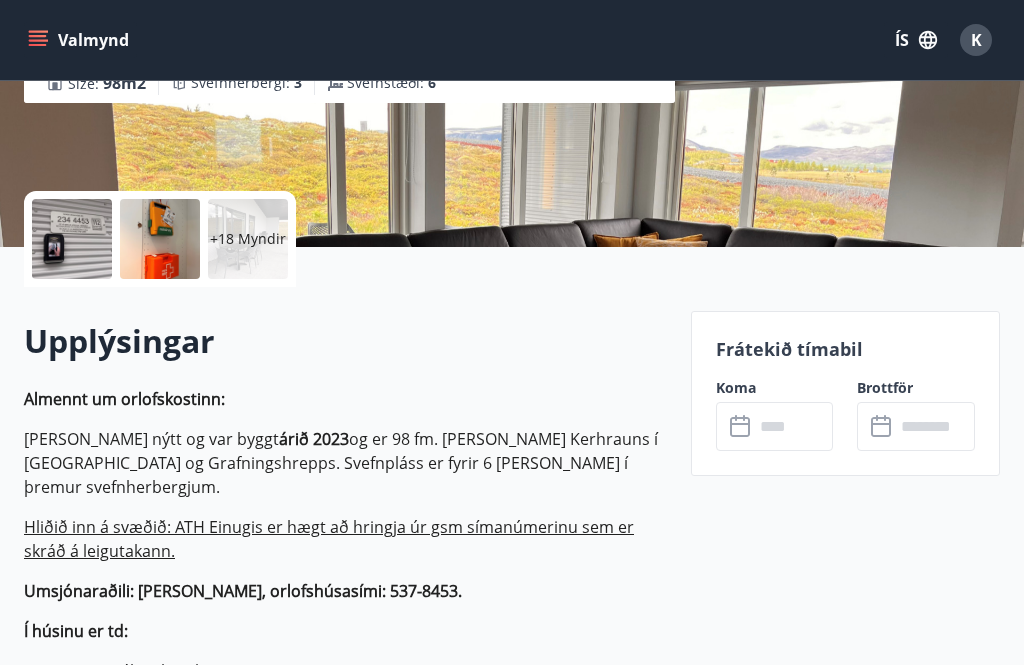click at bounding box center [794, 426] 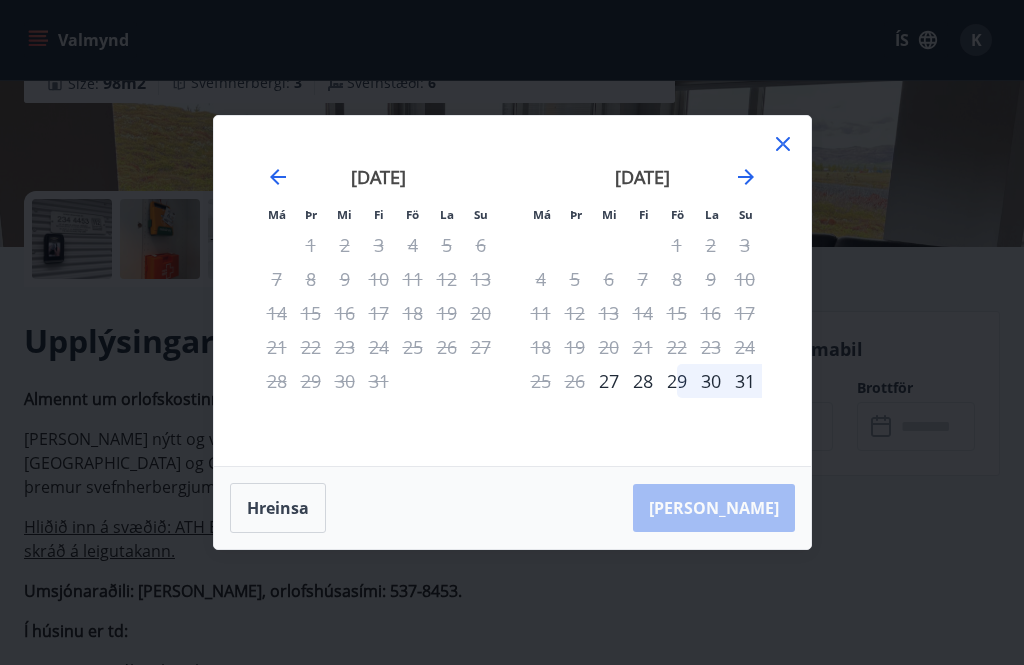 click 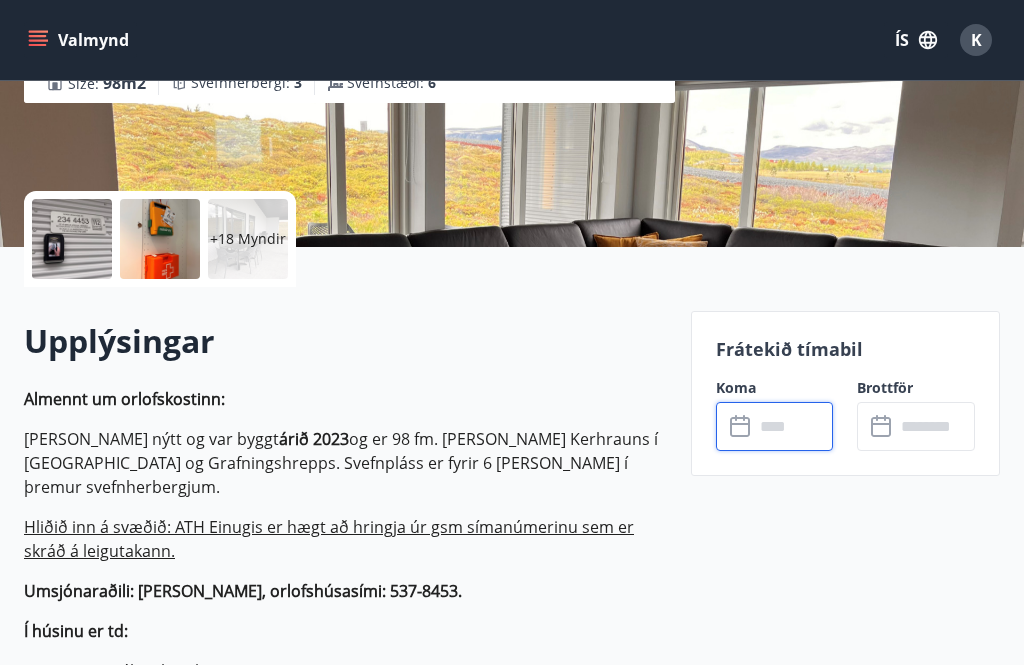 click on "Brú - Kerhraun 88, Grímsnesi (grænt hús) Kerhraun C 88, 805 Selfossi (dreifbýli) Size : 98 m2 Svefnherbergi : 3 Svefnstæði : 6" at bounding box center [512, -53] 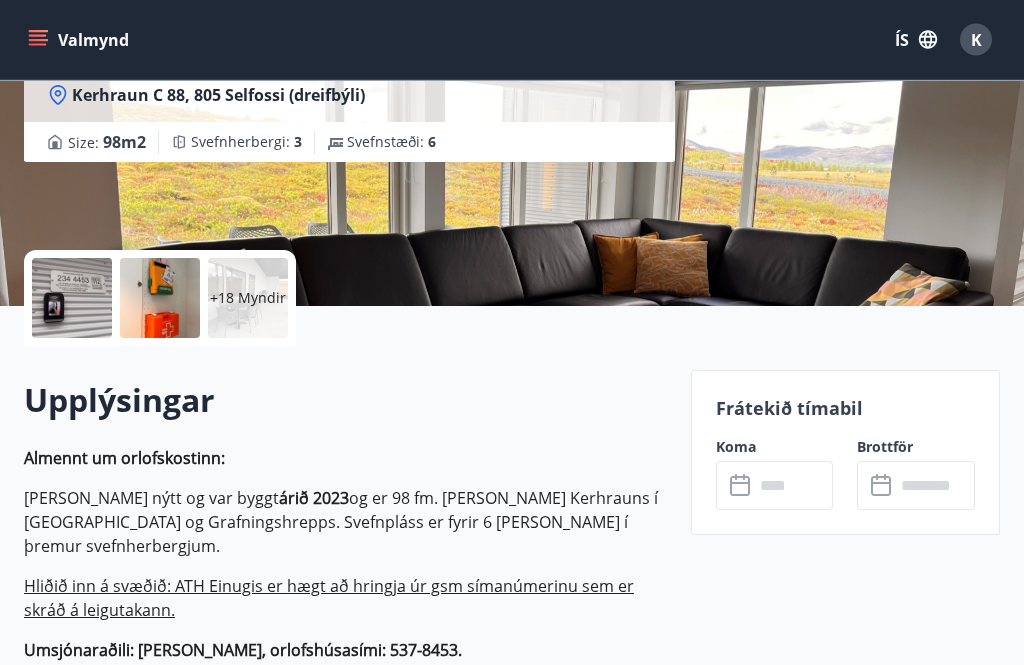 scroll, scrollTop: 0, scrollLeft: 0, axis: both 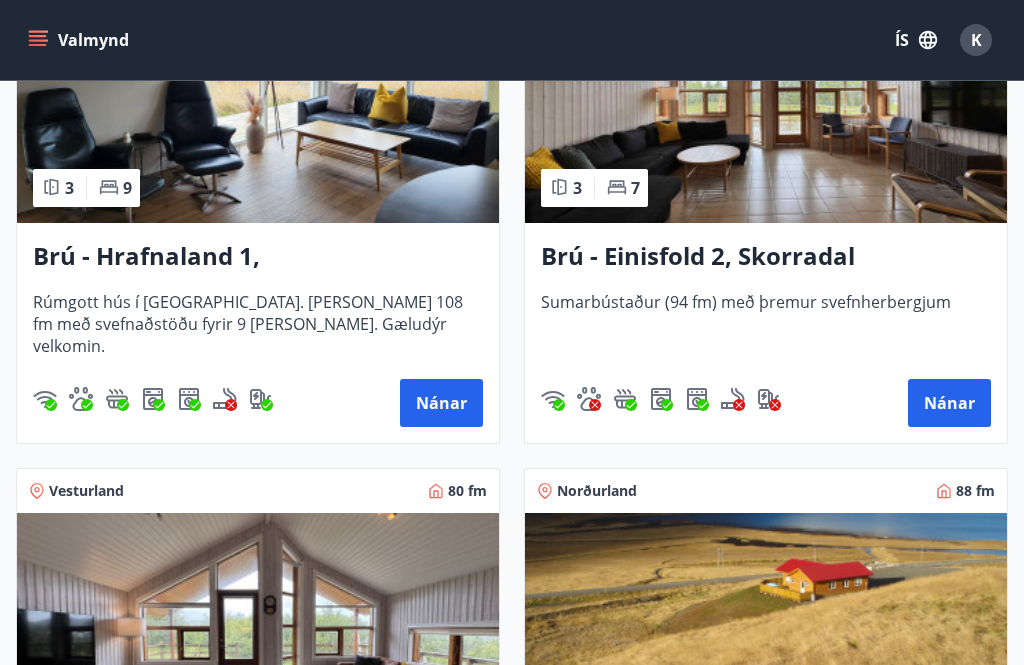 click on "Brú - Hrafnaland 1, [GEOGRAPHIC_DATA] (gæludýr velkomin)" at bounding box center (258, 257) 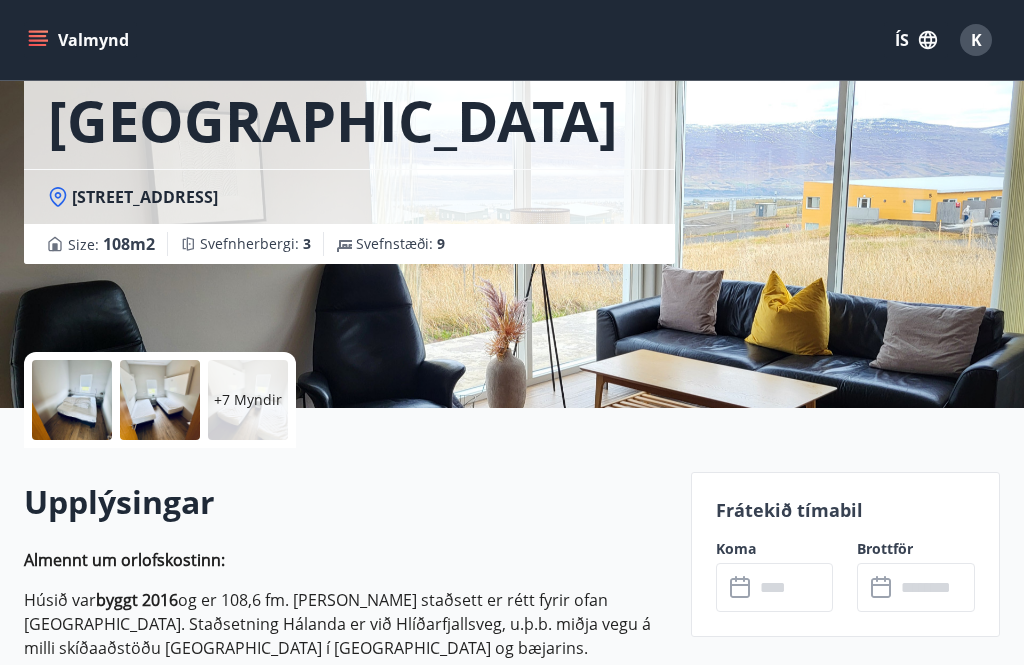 scroll, scrollTop: 191, scrollLeft: 0, axis: vertical 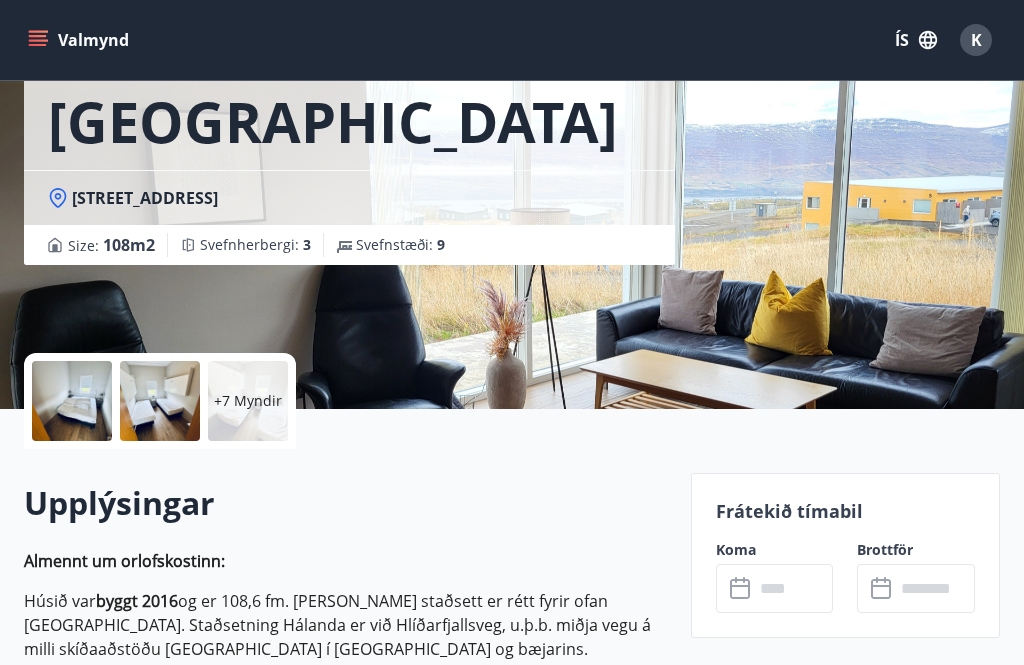 click at bounding box center [794, 588] 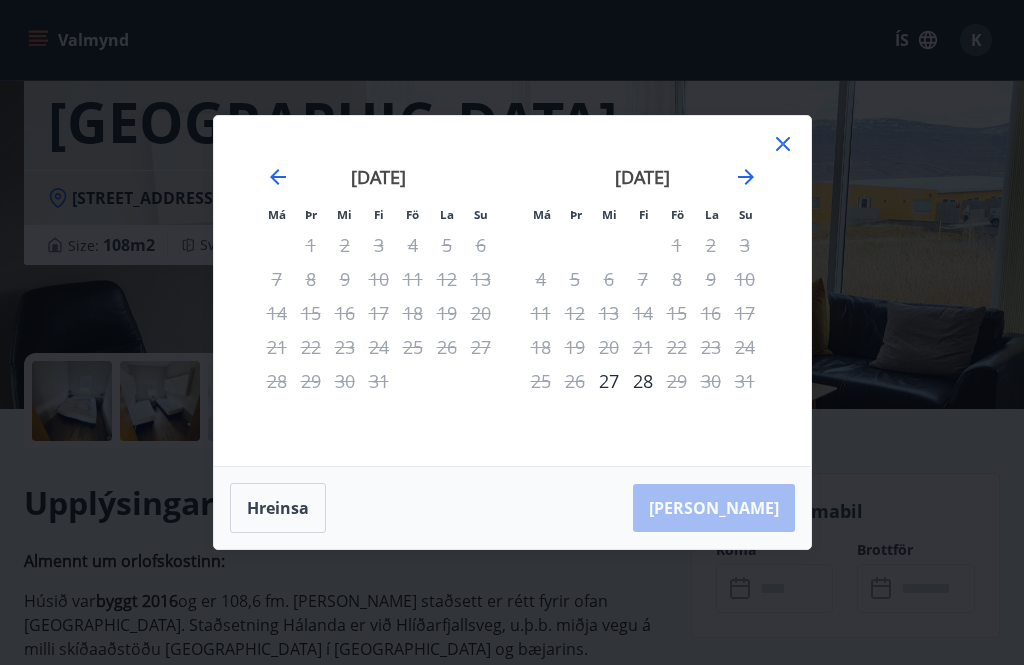 click 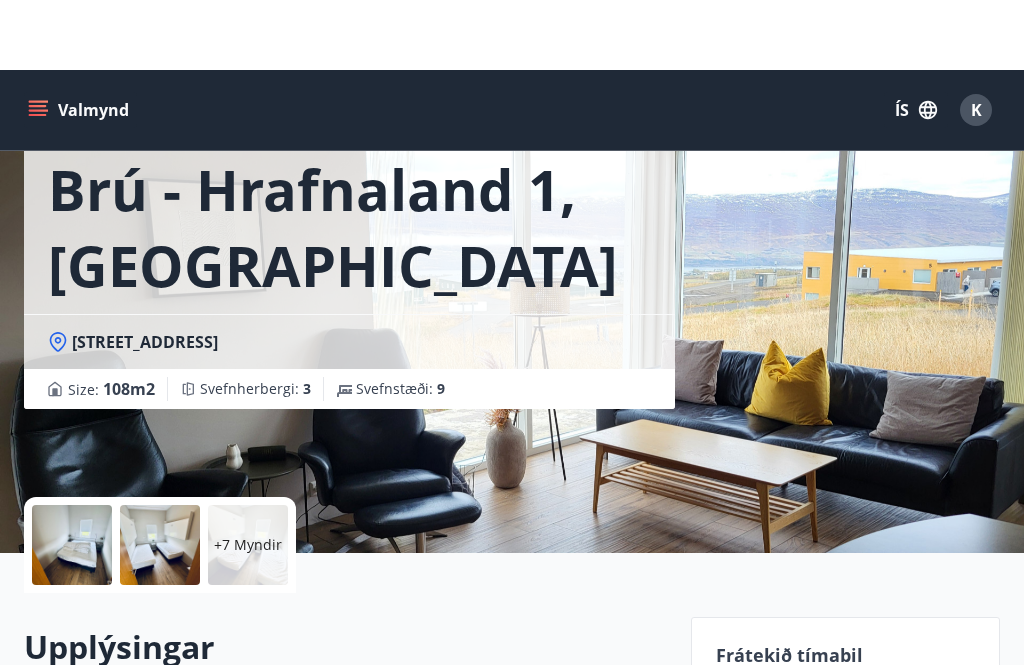 scroll, scrollTop: 0, scrollLeft: 0, axis: both 